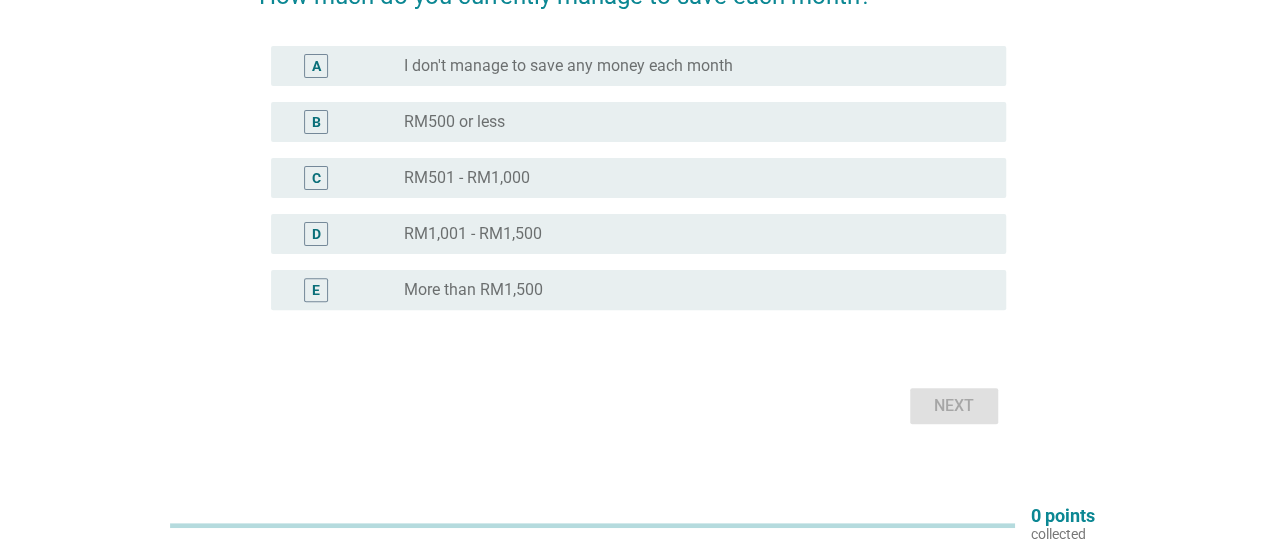 scroll, scrollTop: 100, scrollLeft: 0, axis: vertical 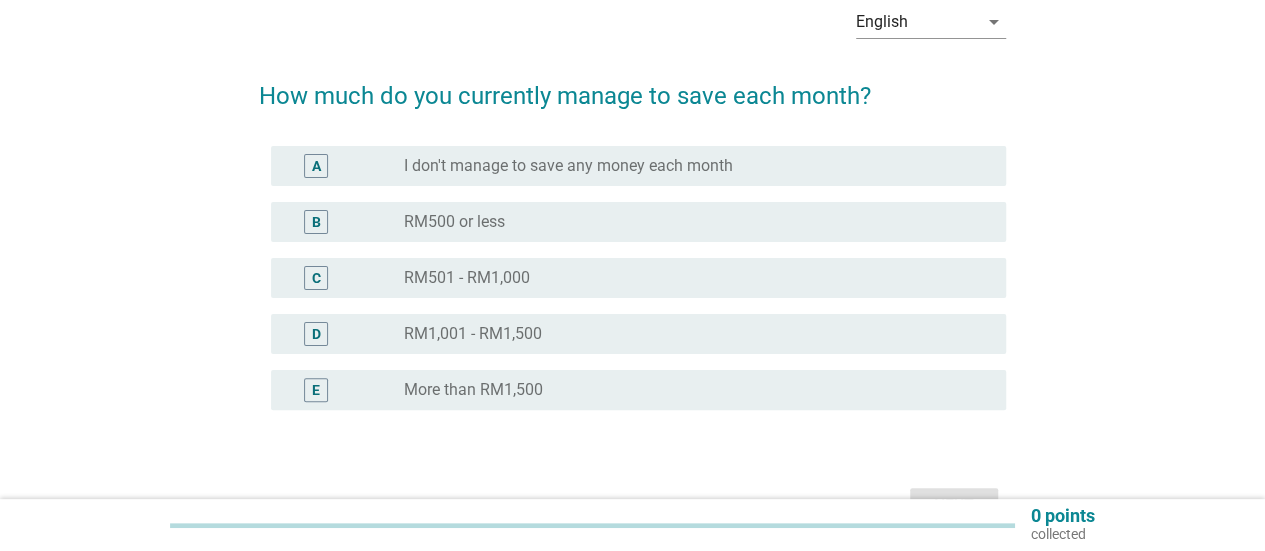 click on "RM1,001 - RM1,500" at bounding box center [473, 334] 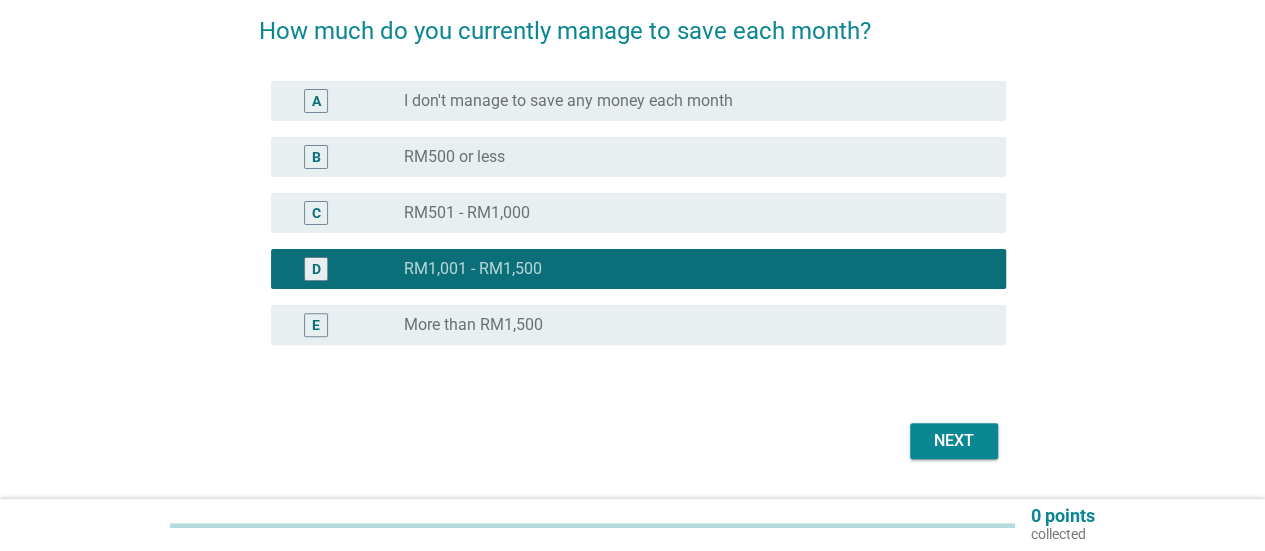 scroll, scrollTop: 220, scrollLeft: 0, axis: vertical 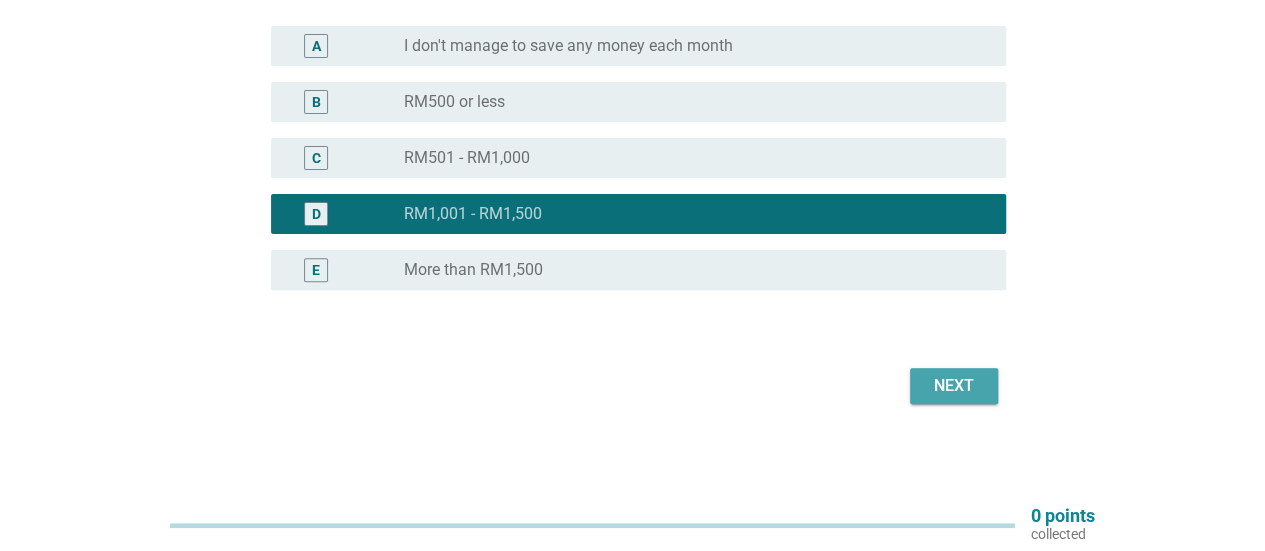 click on "Next" at bounding box center (954, 386) 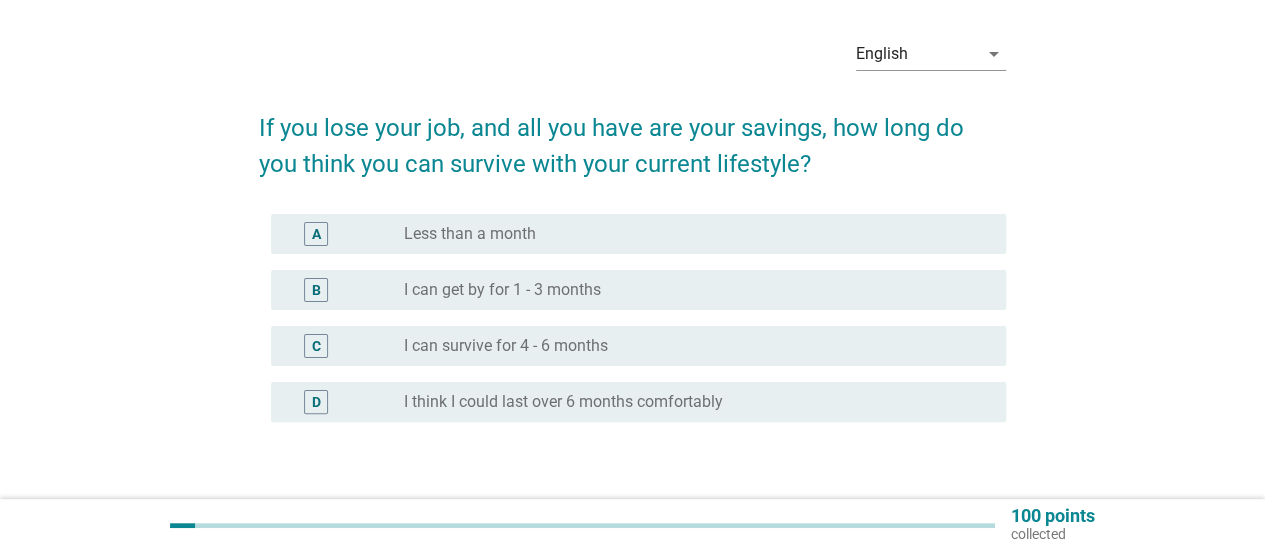 scroll, scrollTop: 100, scrollLeft: 0, axis: vertical 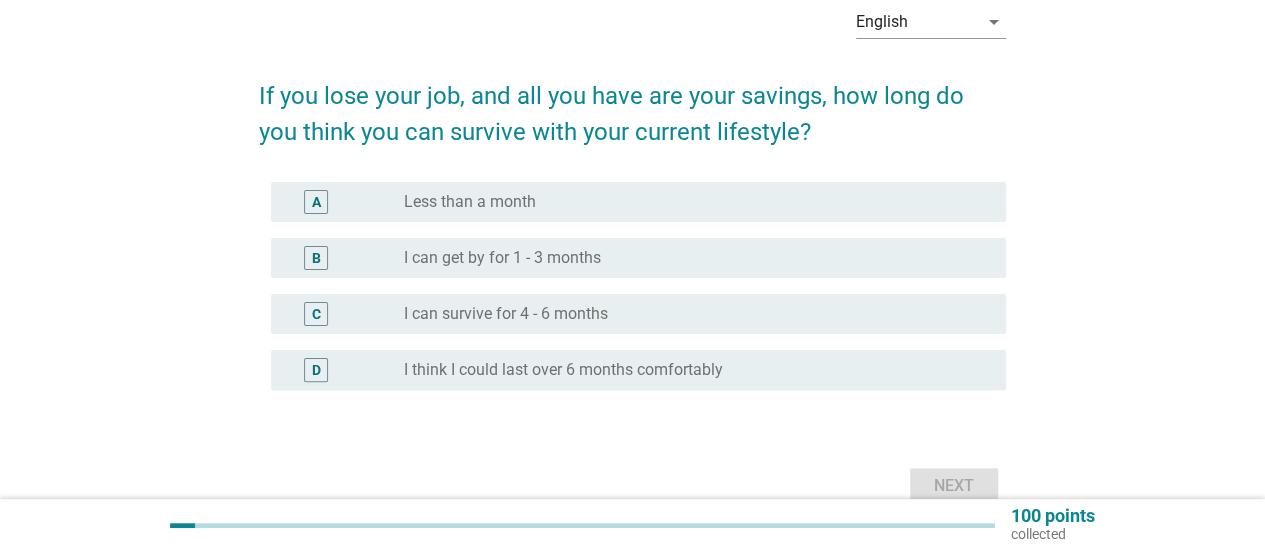 click on "I can get by for 1 - 3 months" at bounding box center (502, 258) 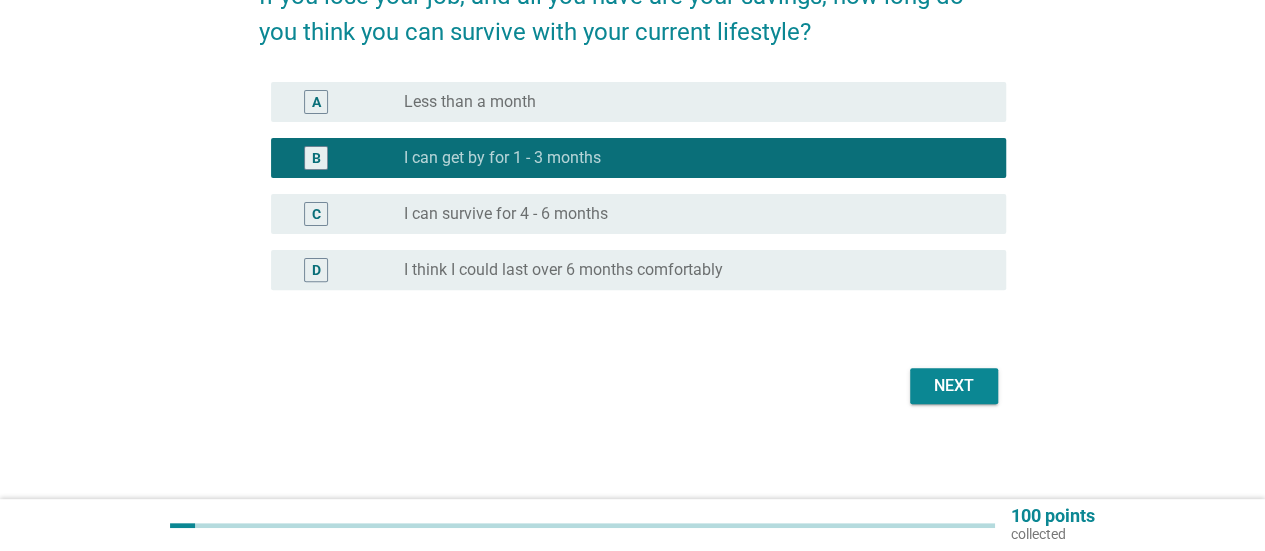 scroll, scrollTop: 200, scrollLeft: 0, axis: vertical 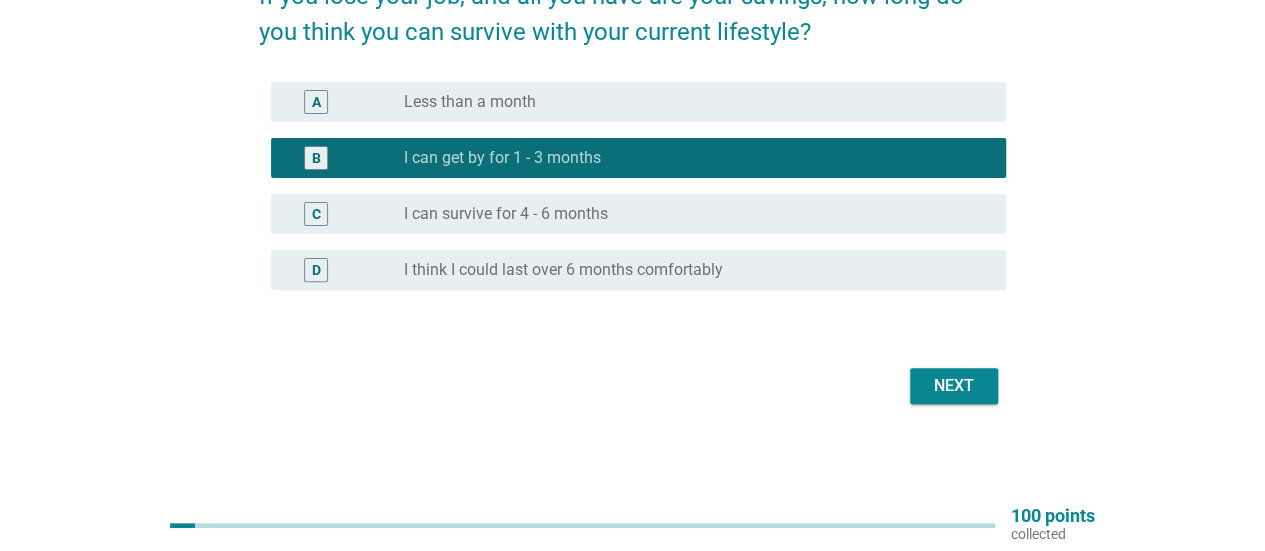 click on "A     radio_button_unchecked Less than a month" at bounding box center (638, 102) 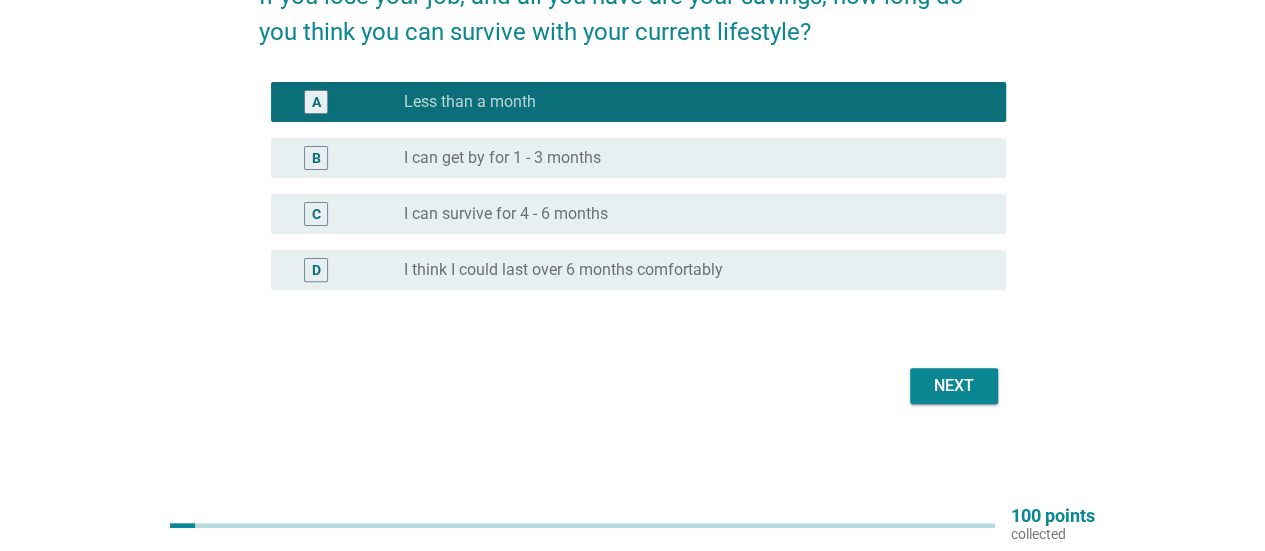 click on "Next" at bounding box center [954, 386] 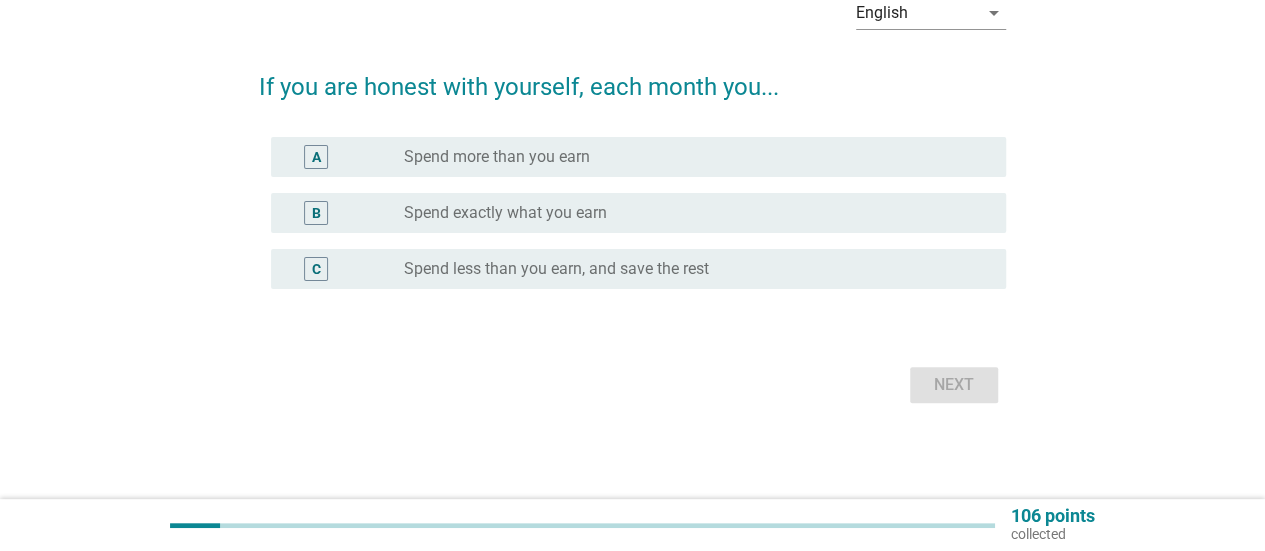 scroll, scrollTop: 0, scrollLeft: 0, axis: both 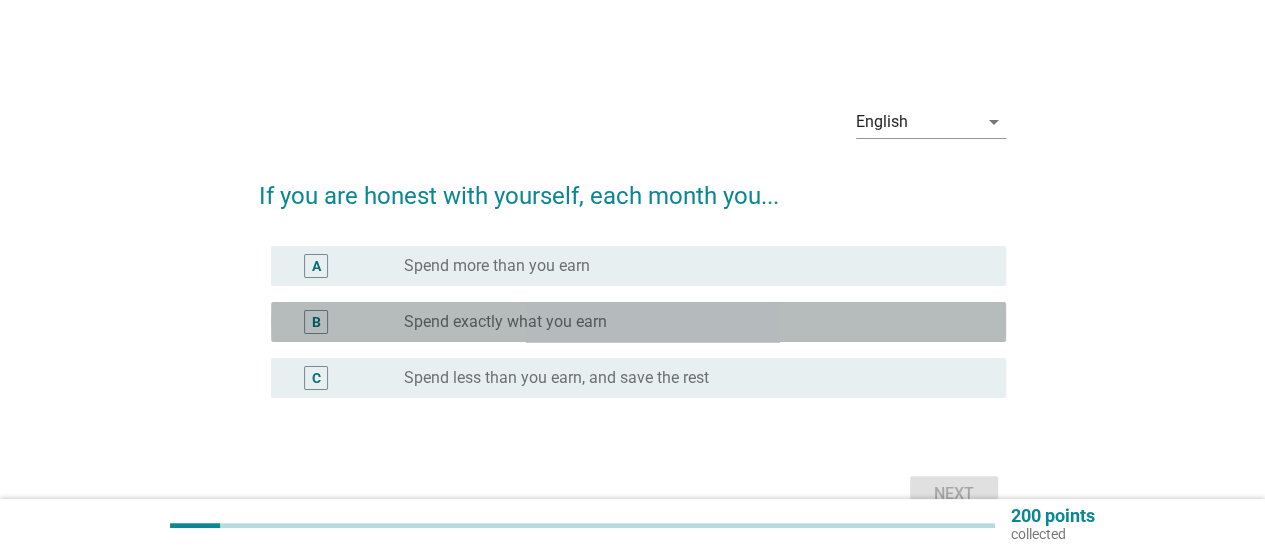 click on "Spend exactly what you earn" at bounding box center [505, 322] 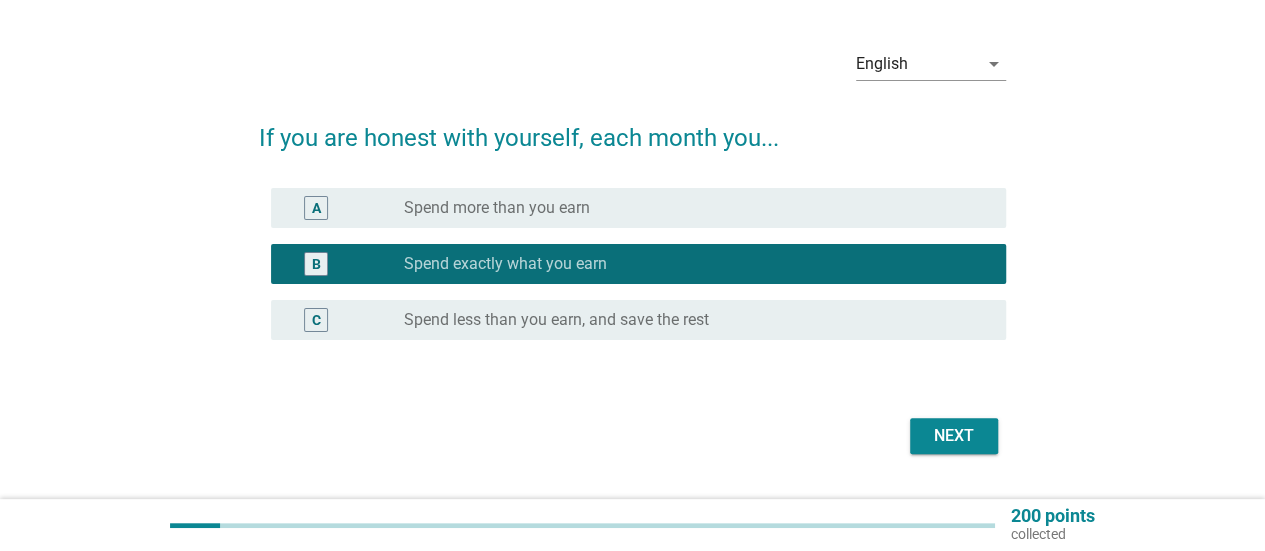 scroll, scrollTop: 108, scrollLeft: 0, axis: vertical 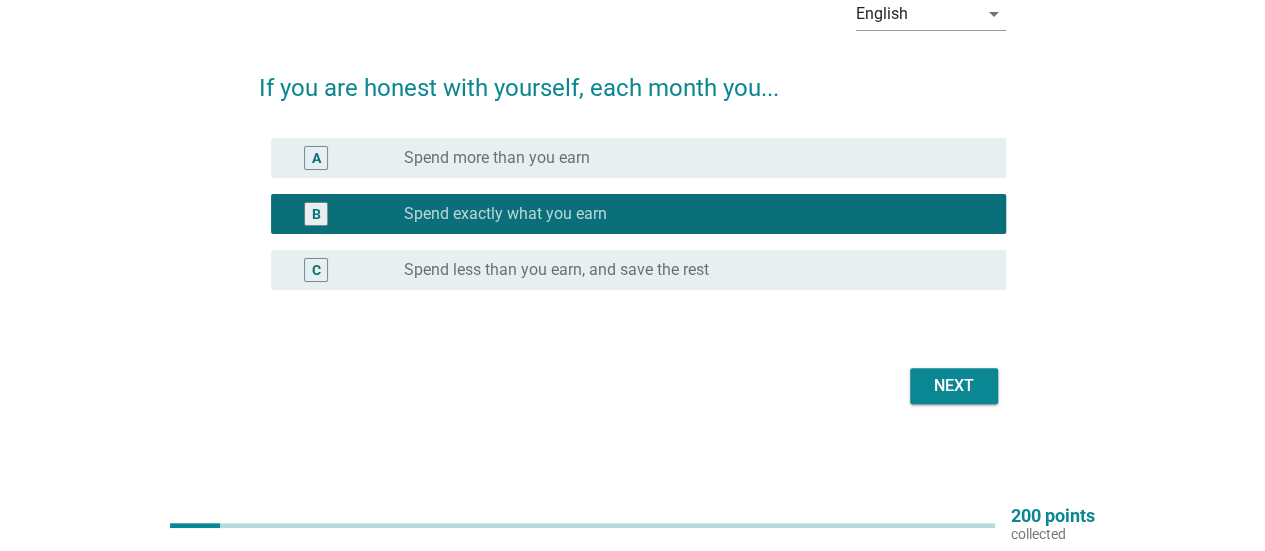 click on "English arrow_drop_down   If you are honest with yourself, each month you...     A     radio_button_unchecked Spend more than you earn   B     radio_button_checked Spend exactly what you earn   C     radio_button_unchecked Spend less than you earn, and save the rest     Next" at bounding box center (632, 196) 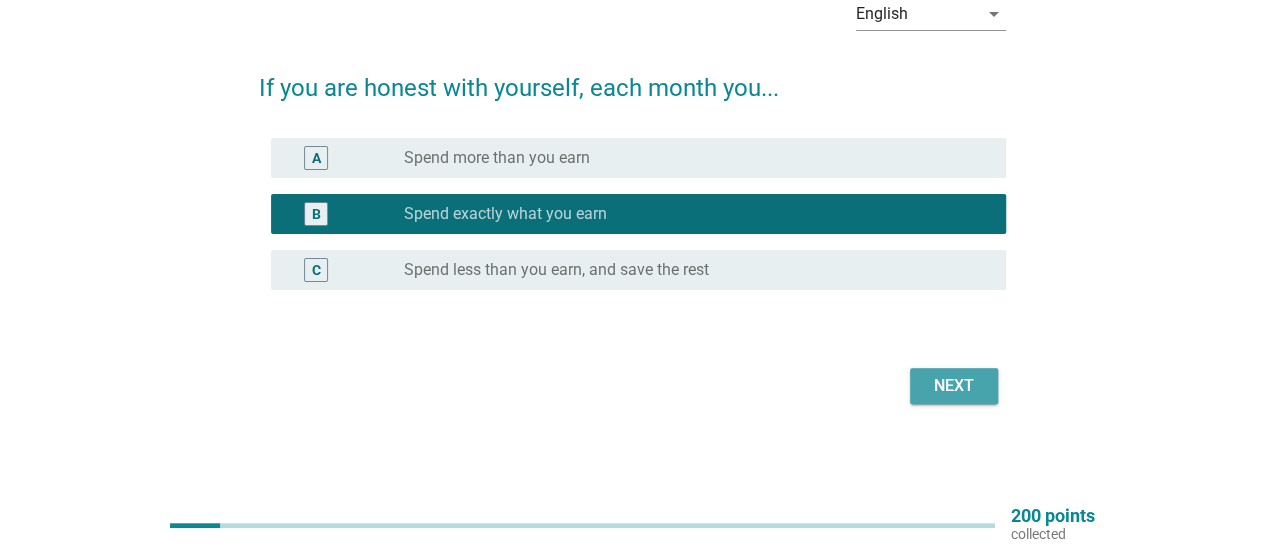 click on "Next" at bounding box center [954, 386] 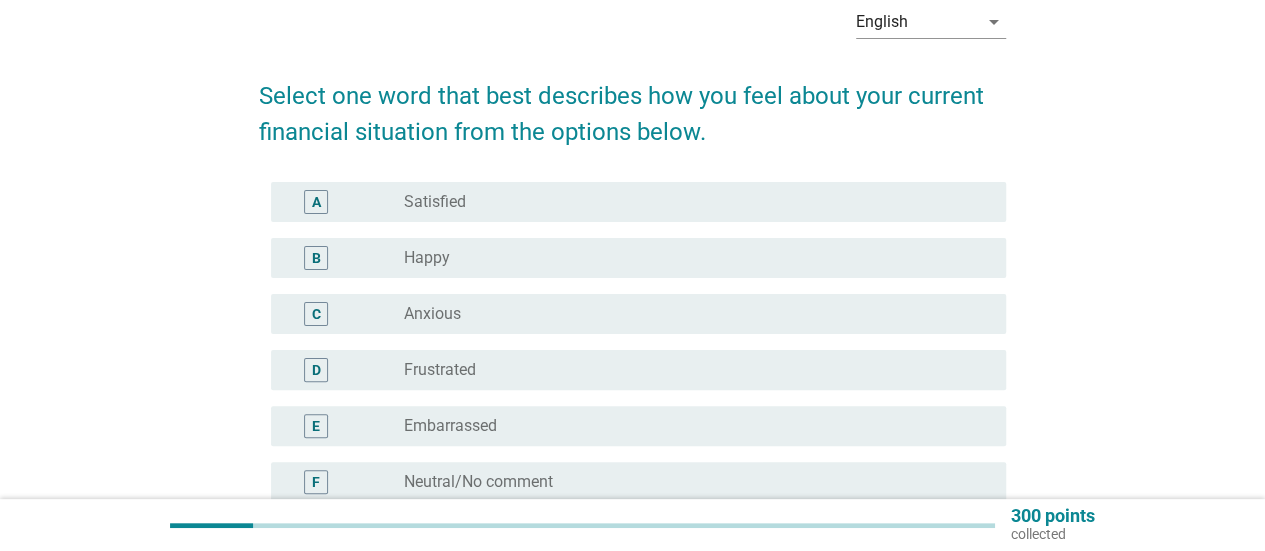 scroll, scrollTop: 200, scrollLeft: 0, axis: vertical 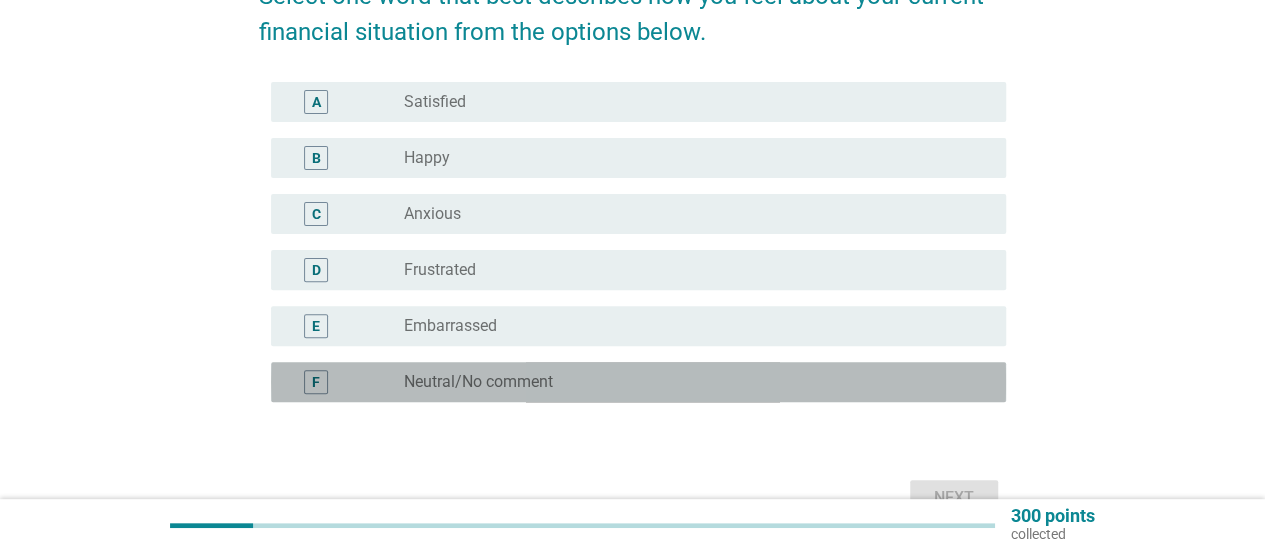 click on "Neutral/No comment" at bounding box center (478, 382) 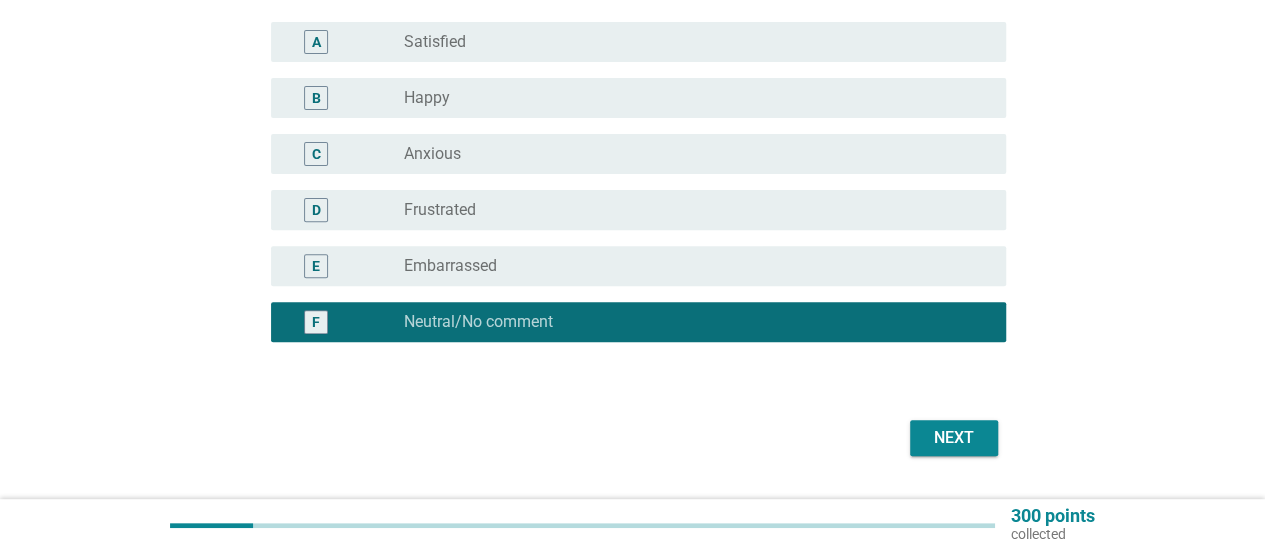 scroll, scrollTop: 312, scrollLeft: 0, axis: vertical 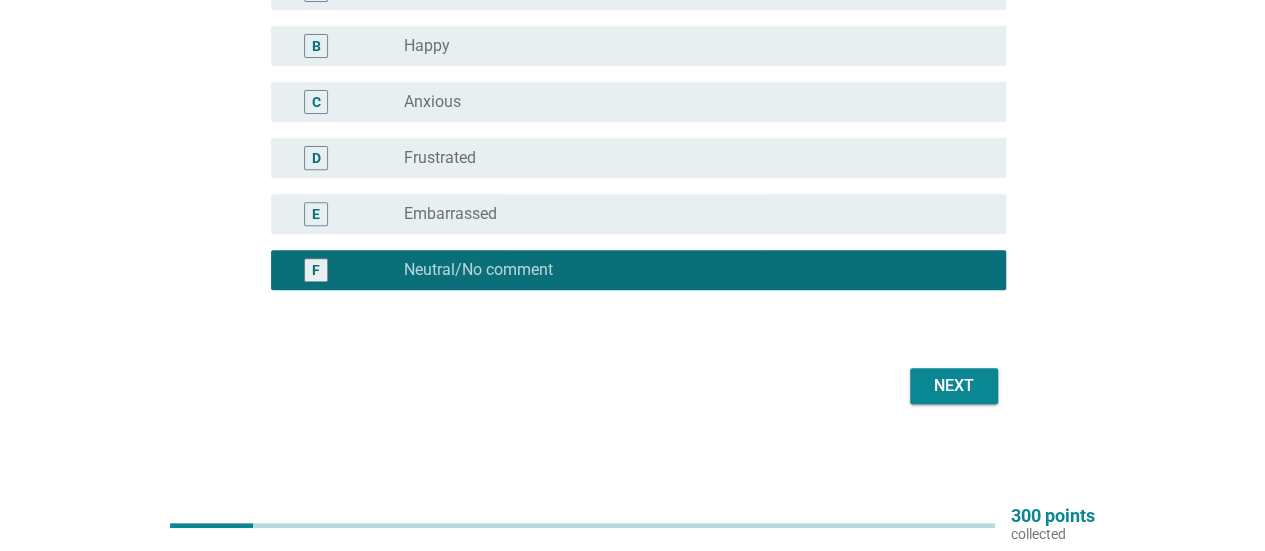 click on "Next" at bounding box center (632, 386) 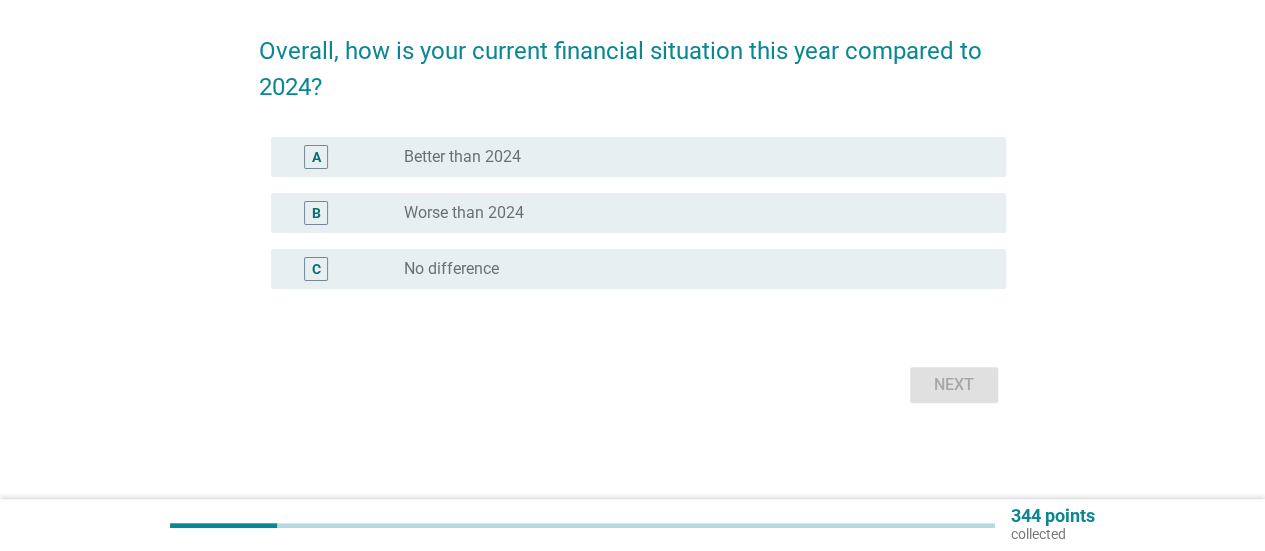 scroll, scrollTop: 0, scrollLeft: 0, axis: both 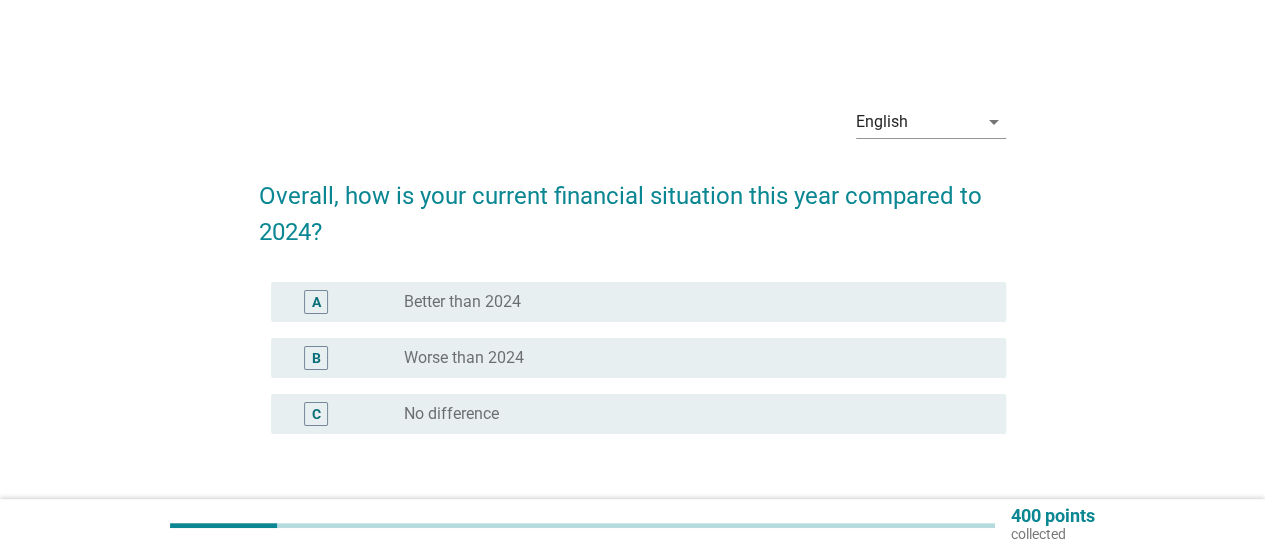 click on "A     radio_button_unchecked Better than 2024" at bounding box center (638, 302) 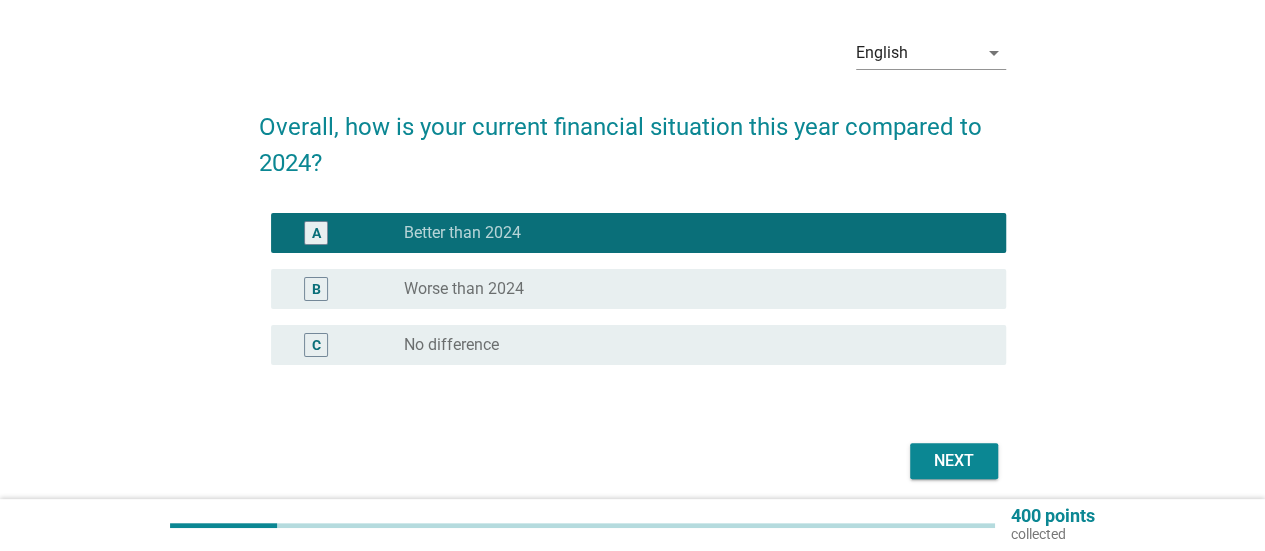 scroll, scrollTop: 100, scrollLeft: 0, axis: vertical 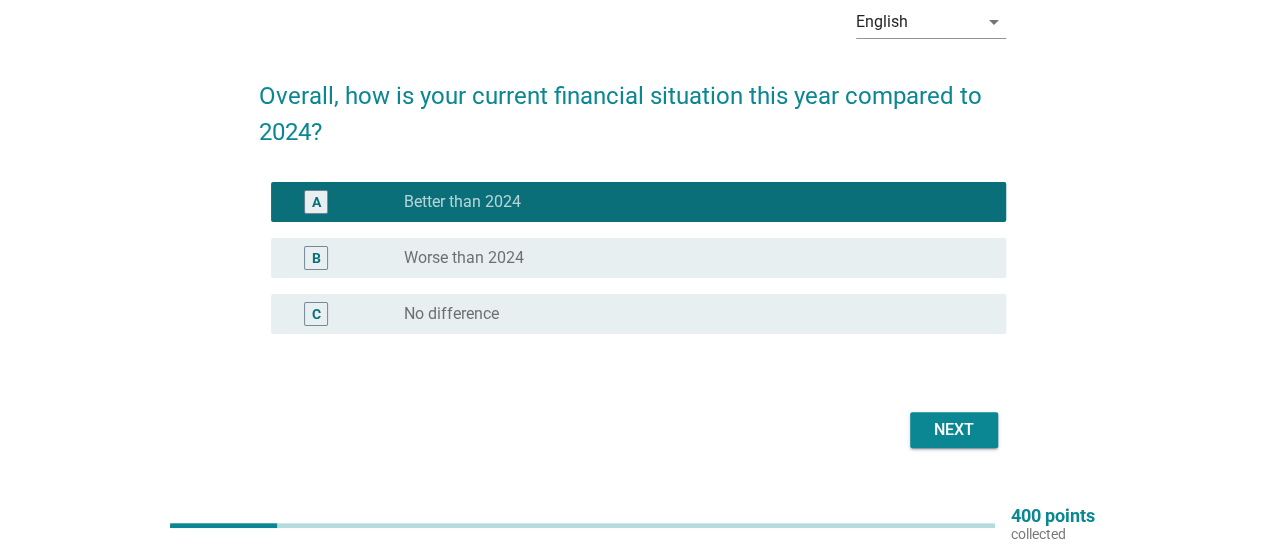click on "Next" at bounding box center [954, 430] 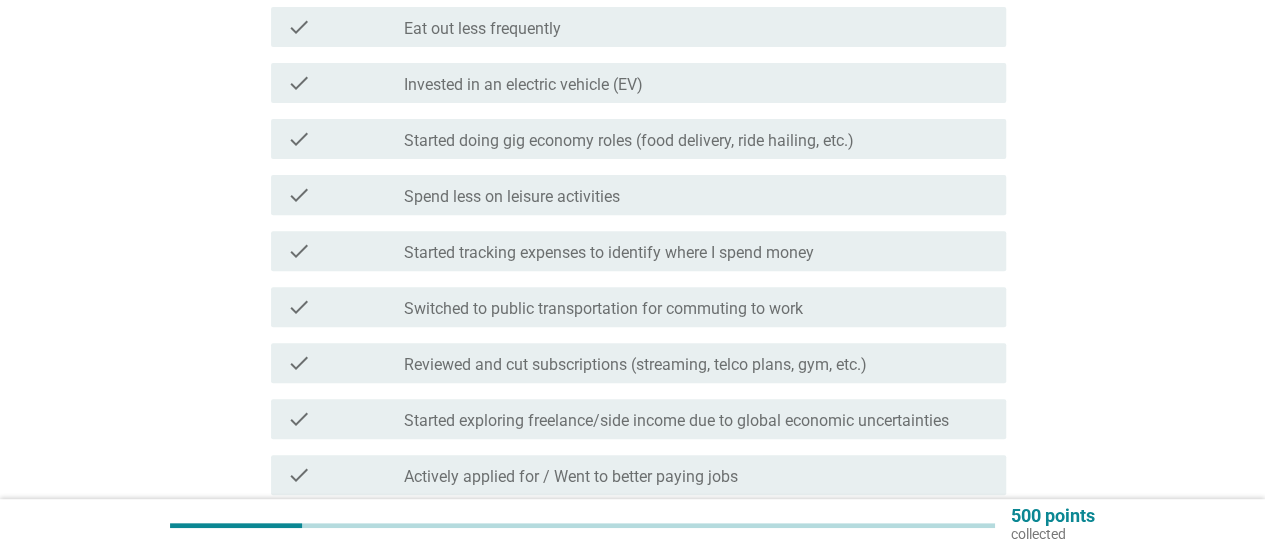 scroll, scrollTop: 300, scrollLeft: 0, axis: vertical 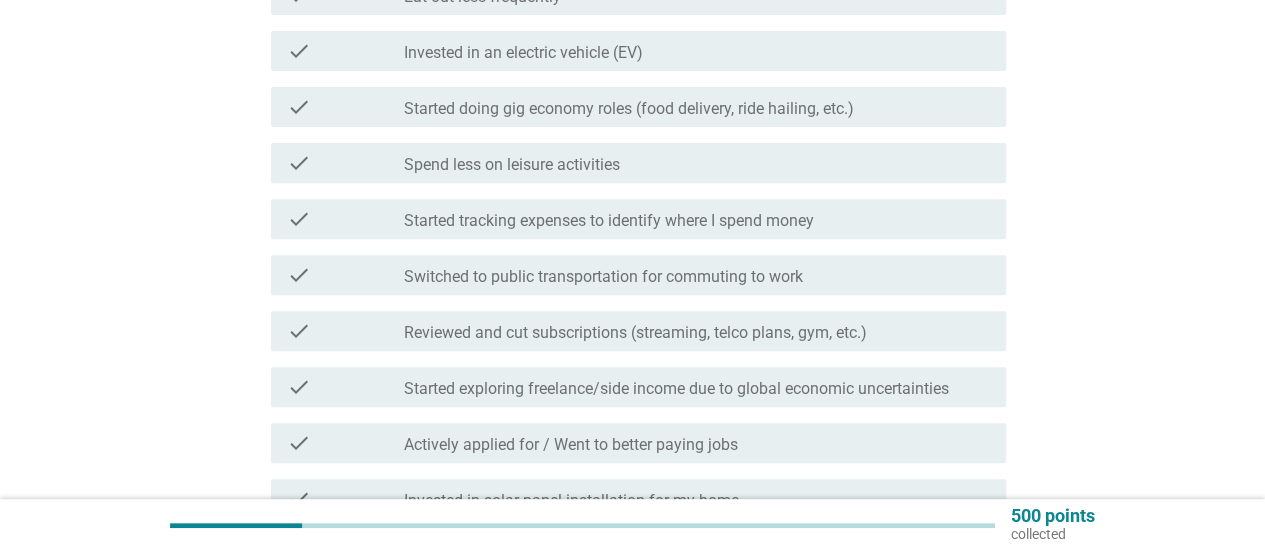 click on "check     check_box_outline_blank Reviewed and cut subscriptions (streaming, telco plans, gym, etc.)" at bounding box center [638, 331] 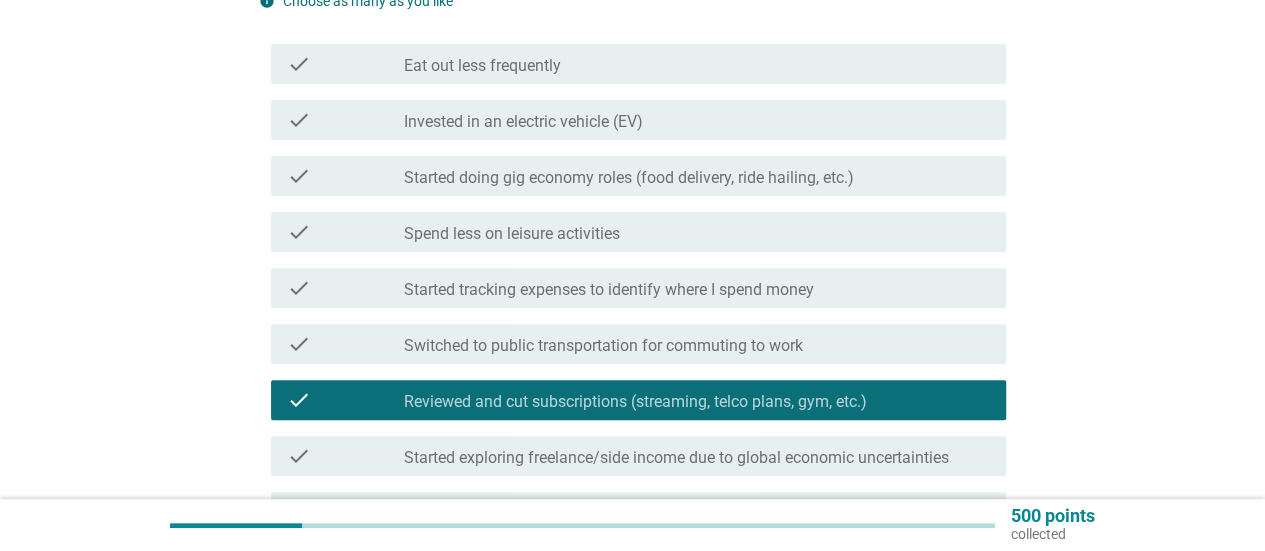 scroll, scrollTop: 200, scrollLeft: 0, axis: vertical 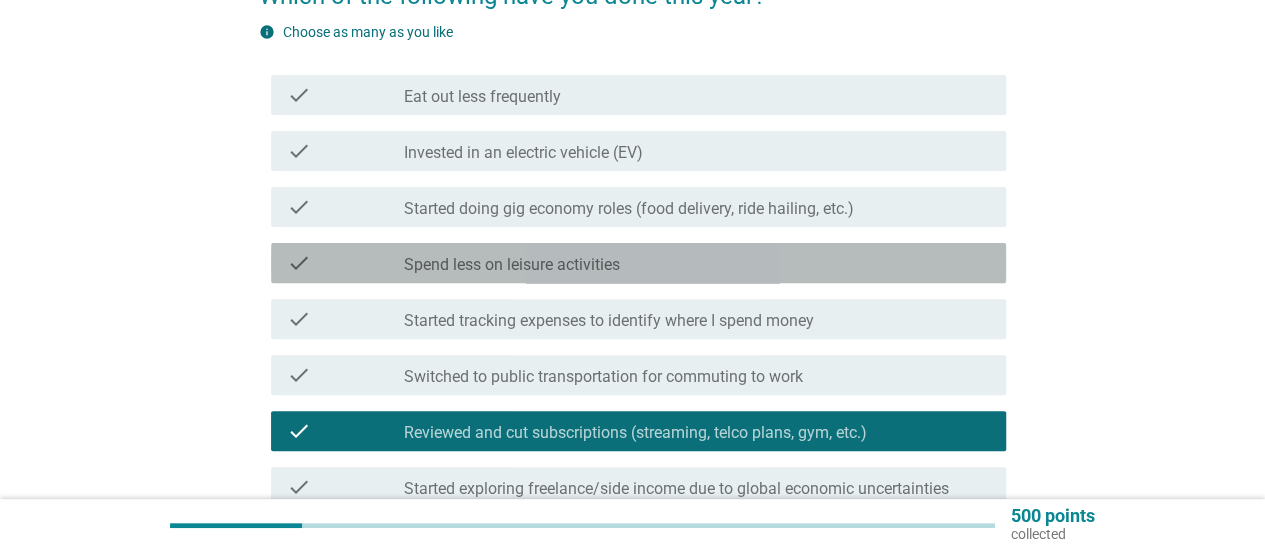 click on "Spend less on leisure activities" at bounding box center [512, 265] 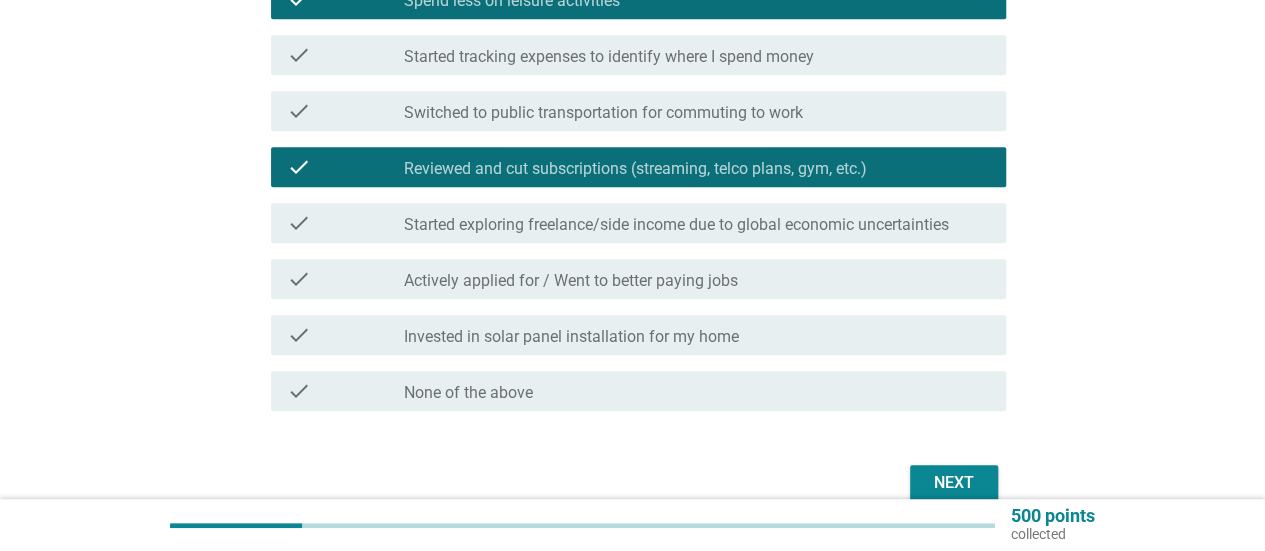 scroll, scrollTop: 562, scrollLeft: 0, axis: vertical 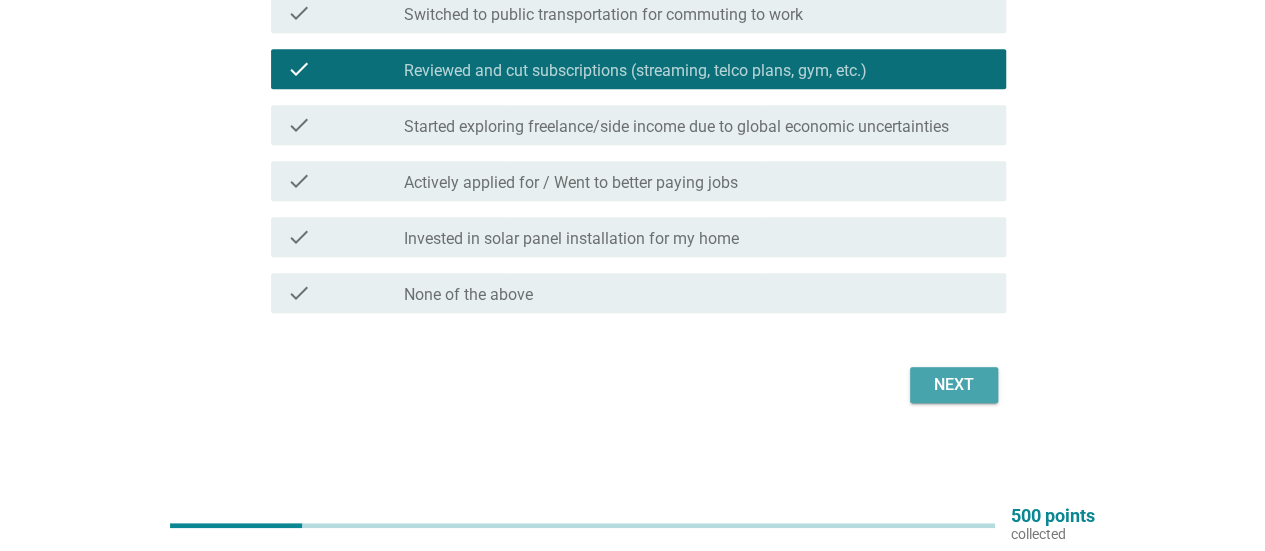click on "Next" at bounding box center (954, 385) 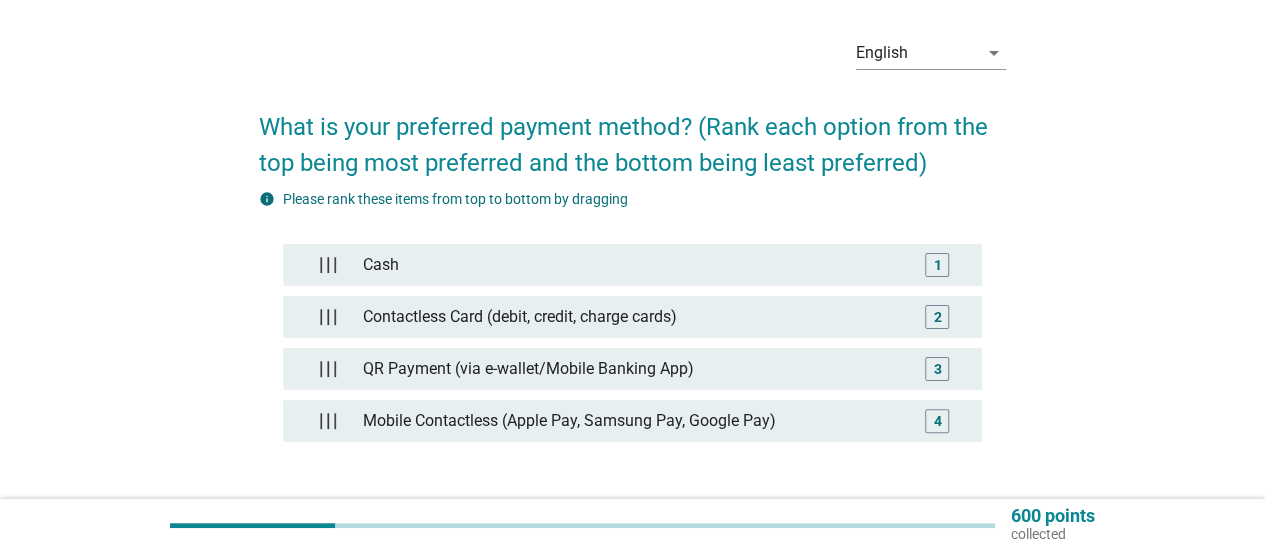 scroll, scrollTop: 100, scrollLeft: 0, axis: vertical 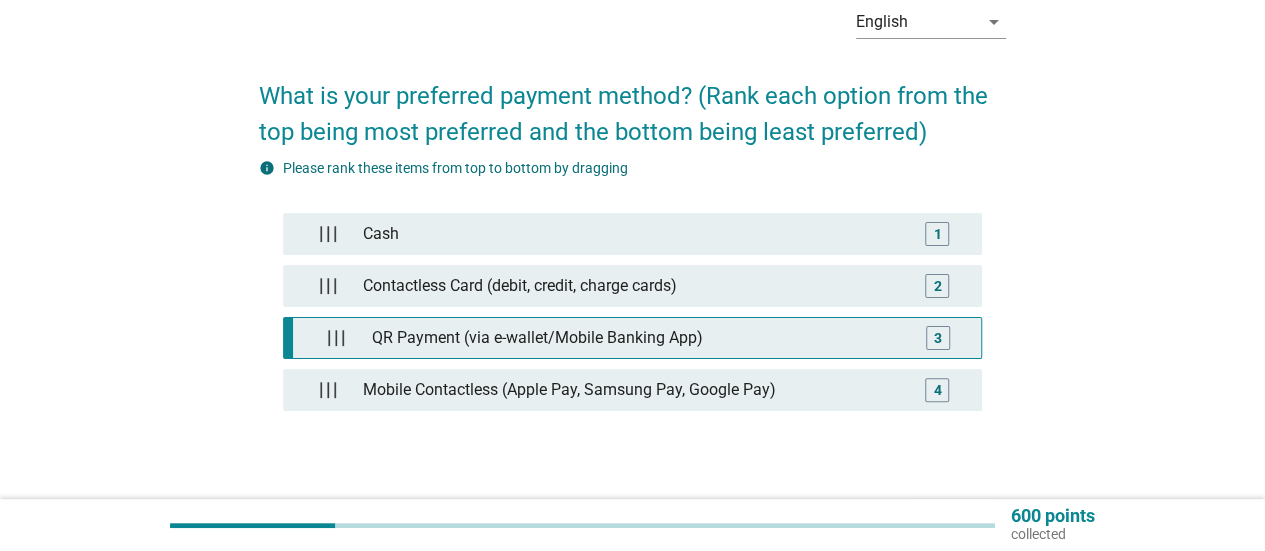 click on "3" at bounding box center (938, 338) 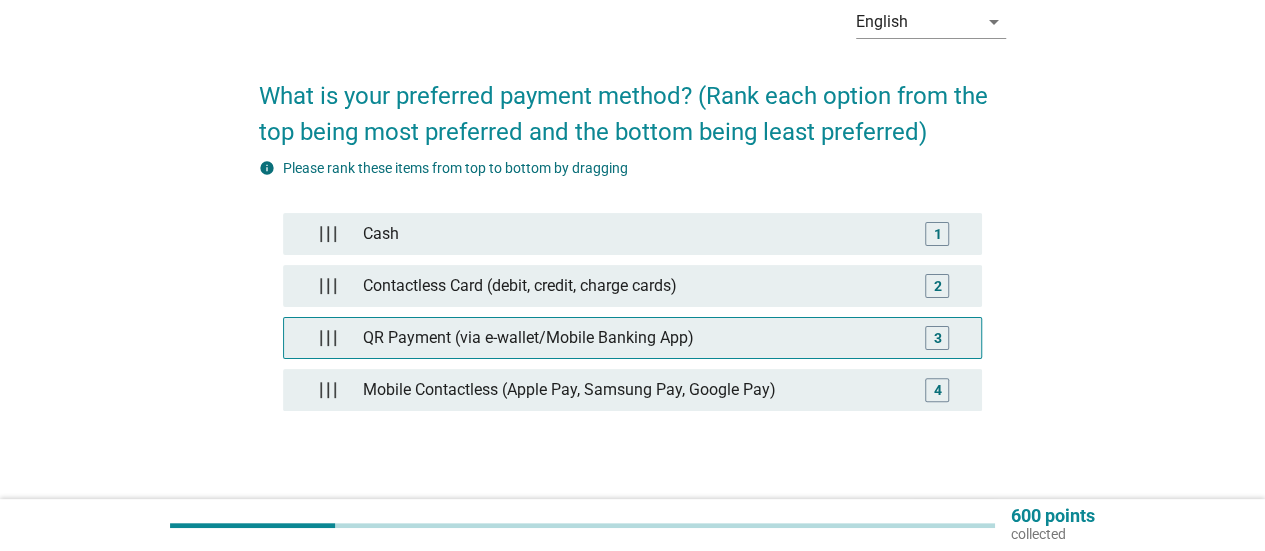 click on "3" at bounding box center (937, 338) 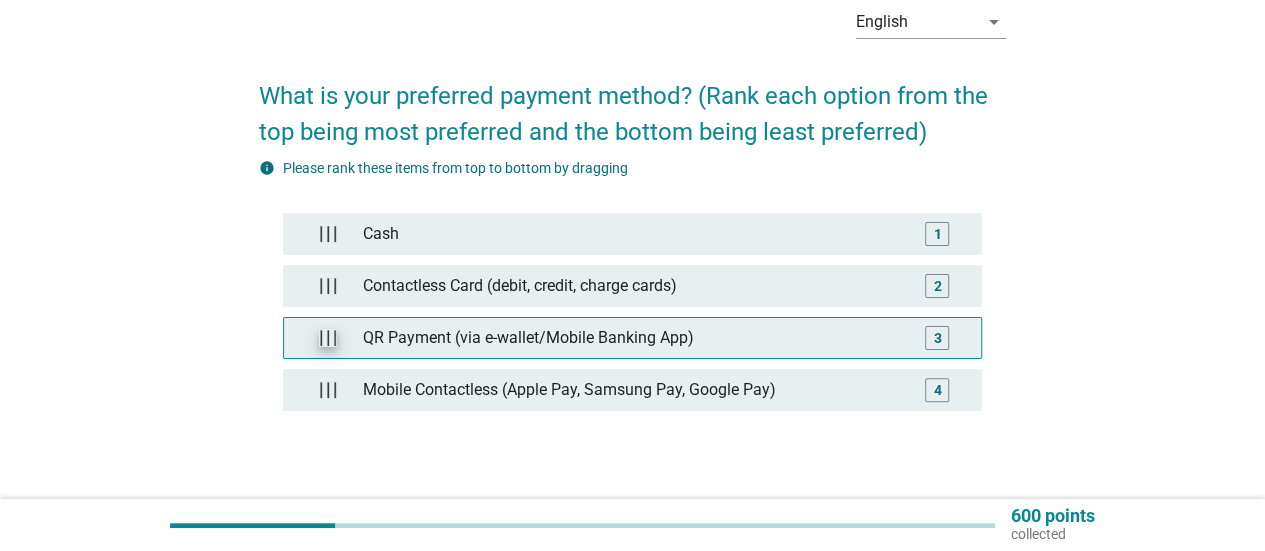 click at bounding box center (328, 338) 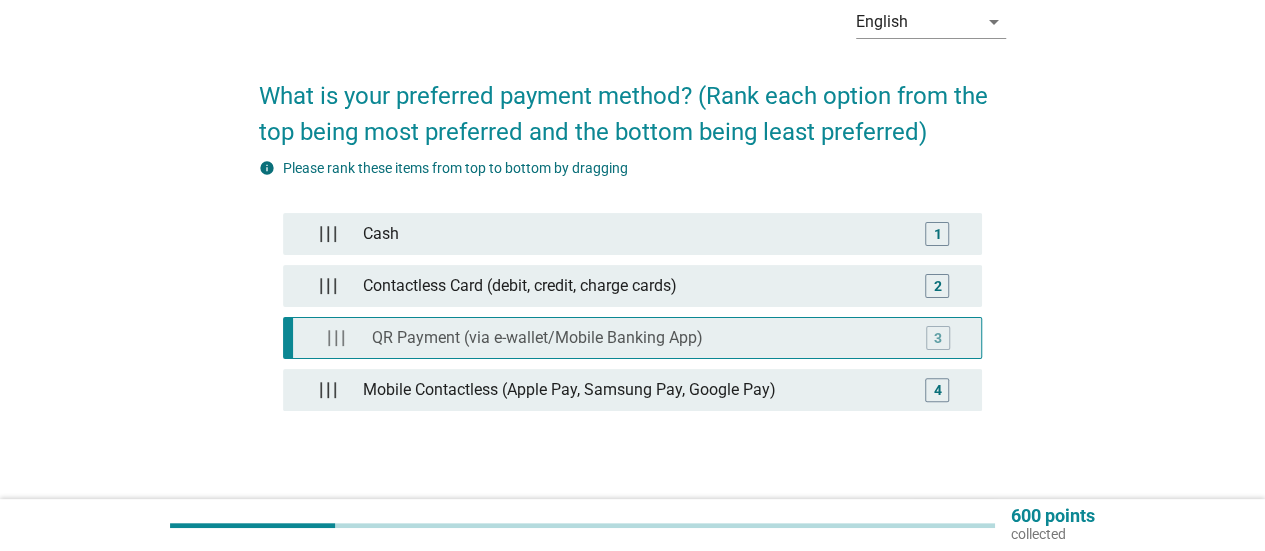 type 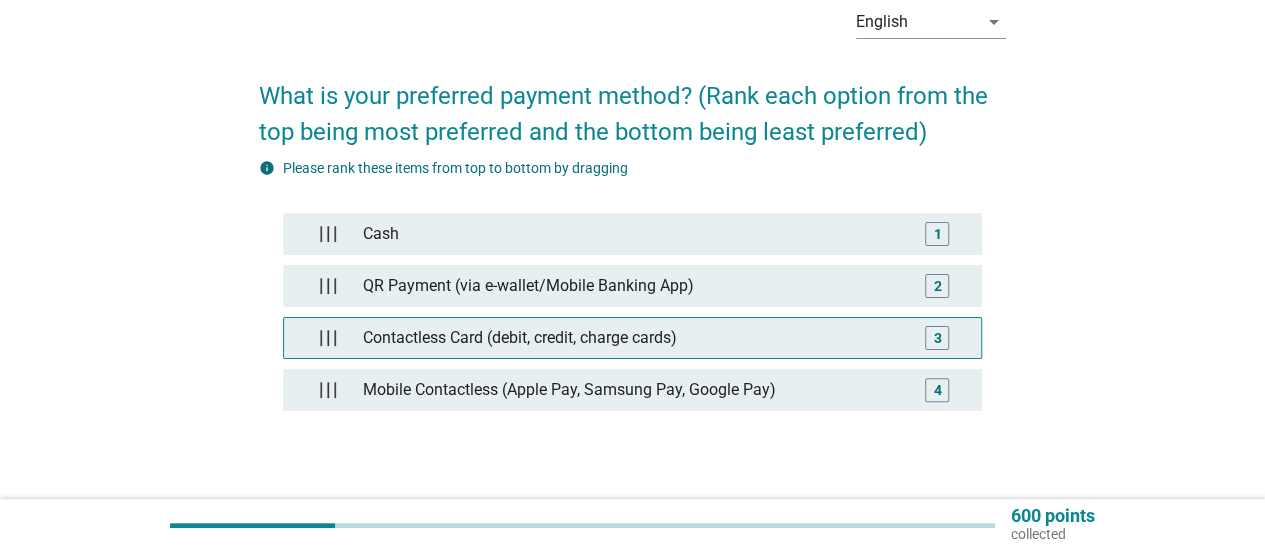 click at bounding box center [327, 338] 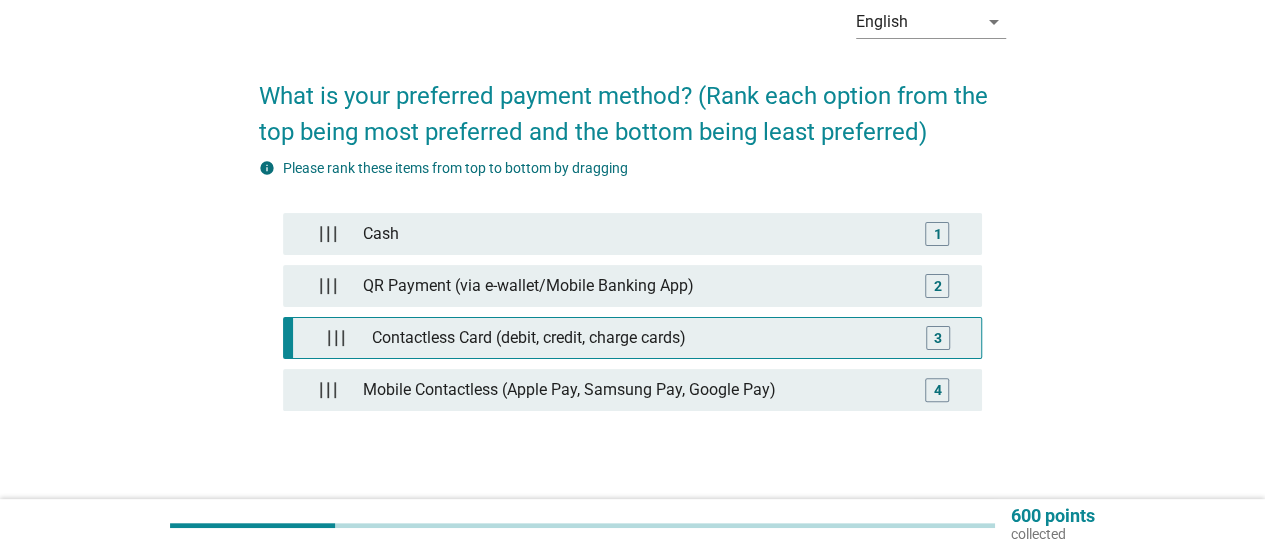 click on "3" at bounding box center (938, 338) 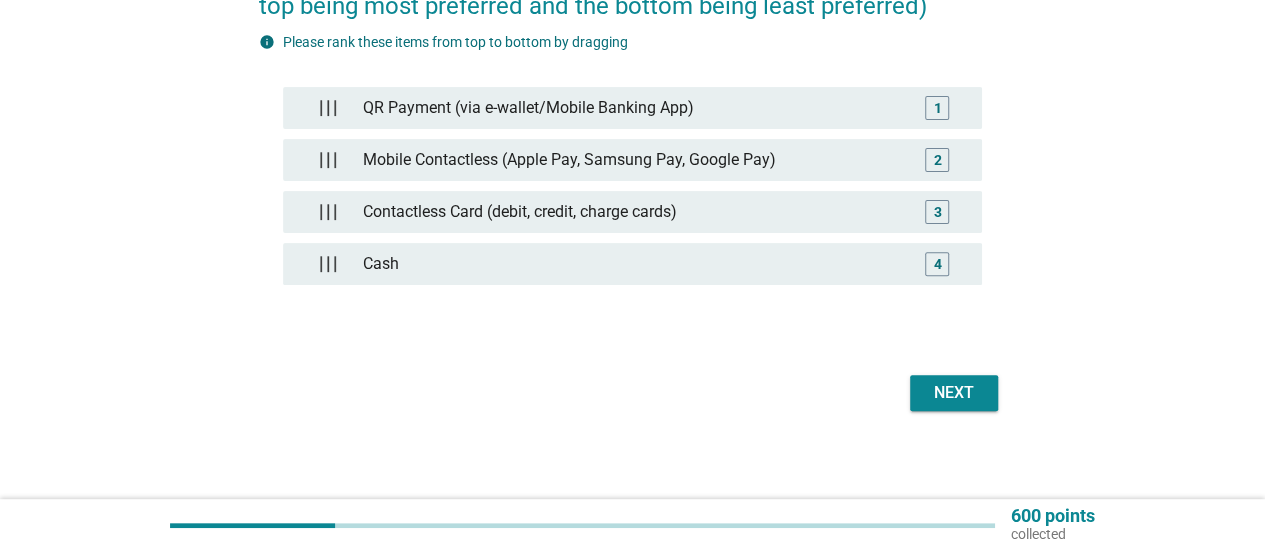 scroll, scrollTop: 231, scrollLeft: 0, axis: vertical 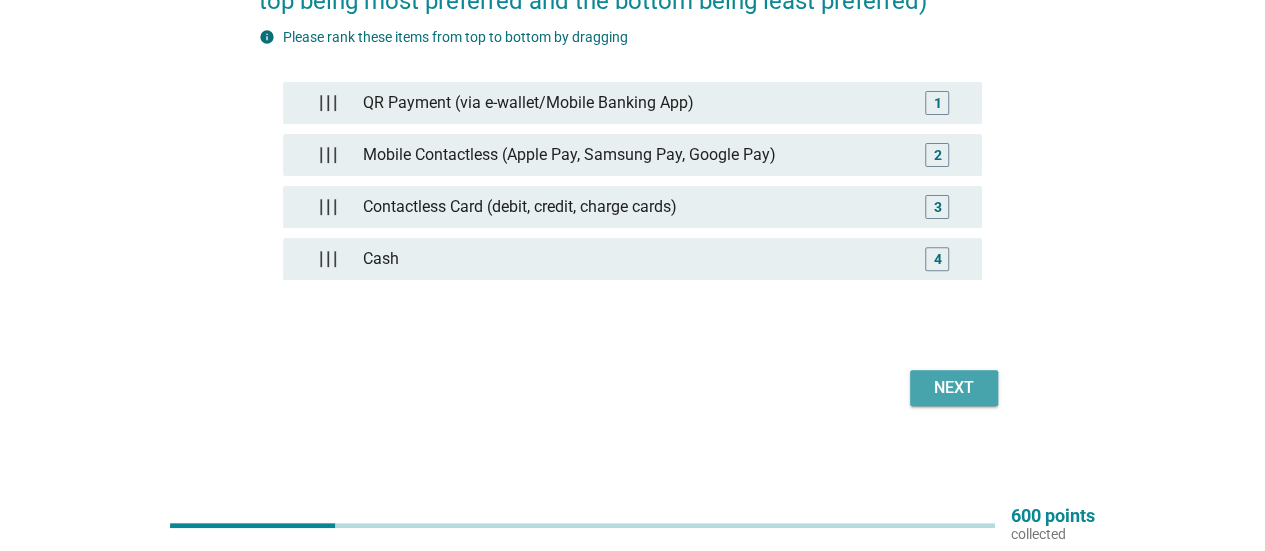 click on "Next" at bounding box center [954, 388] 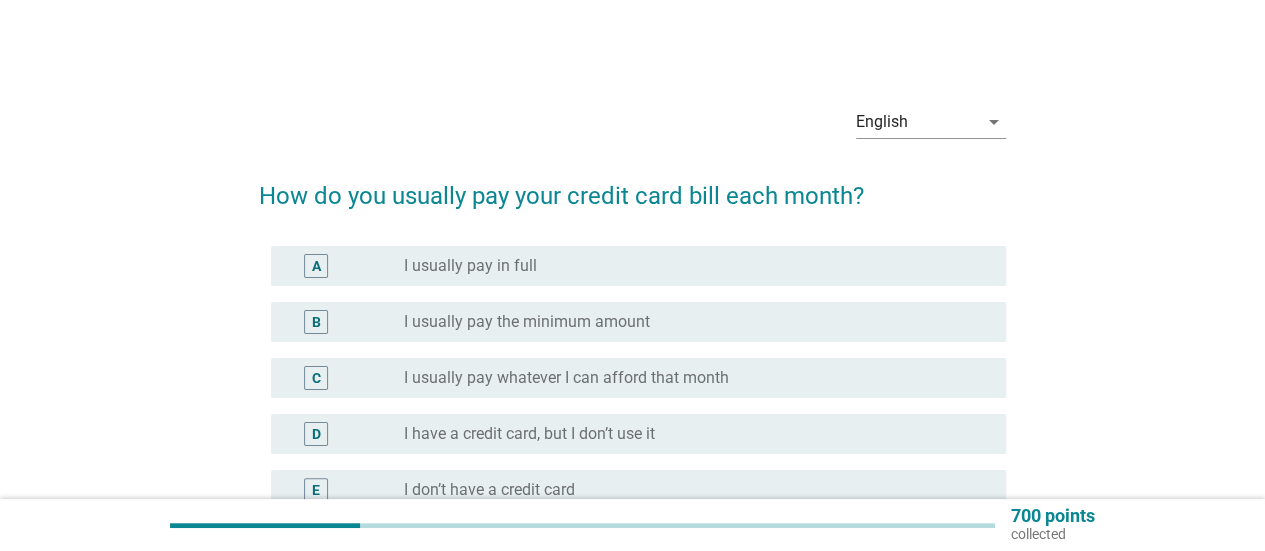 scroll, scrollTop: 100, scrollLeft: 0, axis: vertical 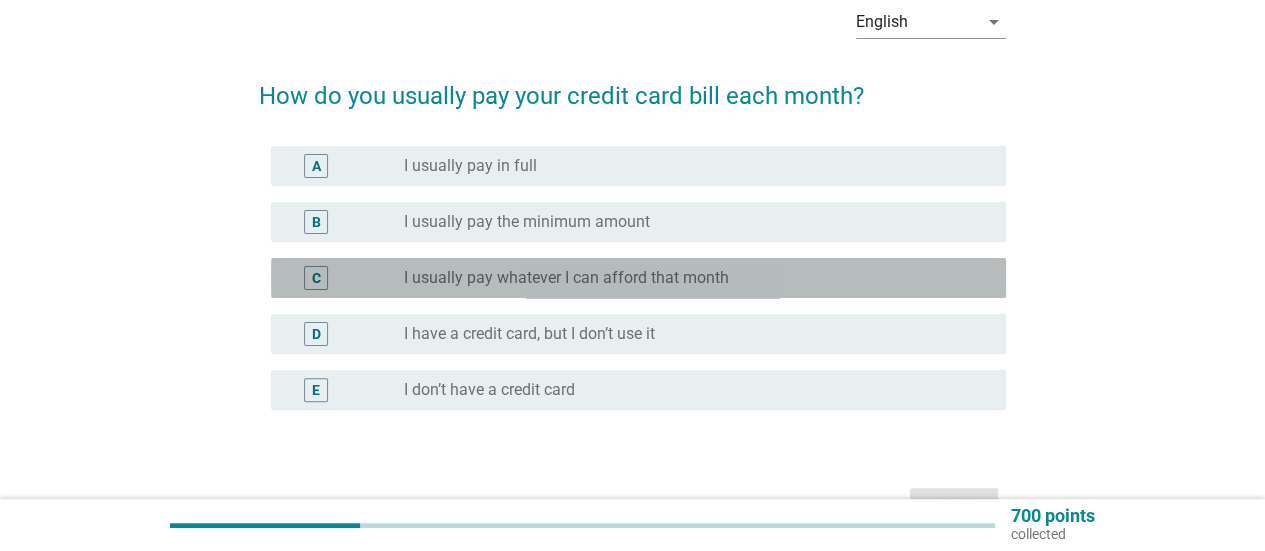 click on "I usually pay whatever I can afford that month" at bounding box center [566, 278] 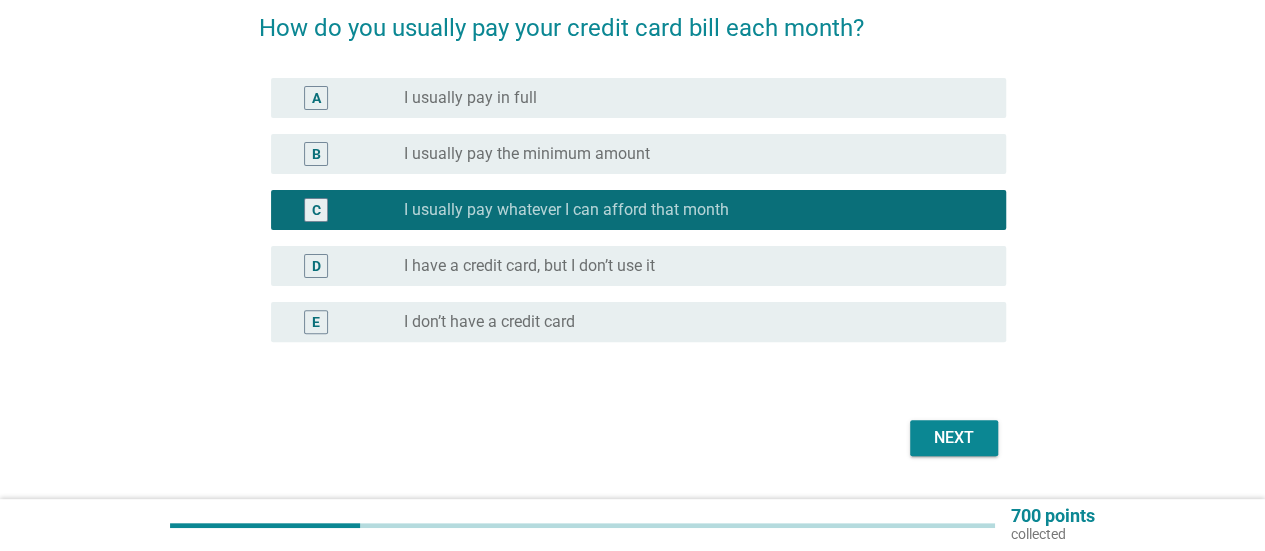 scroll, scrollTop: 200, scrollLeft: 0, axis: vertical 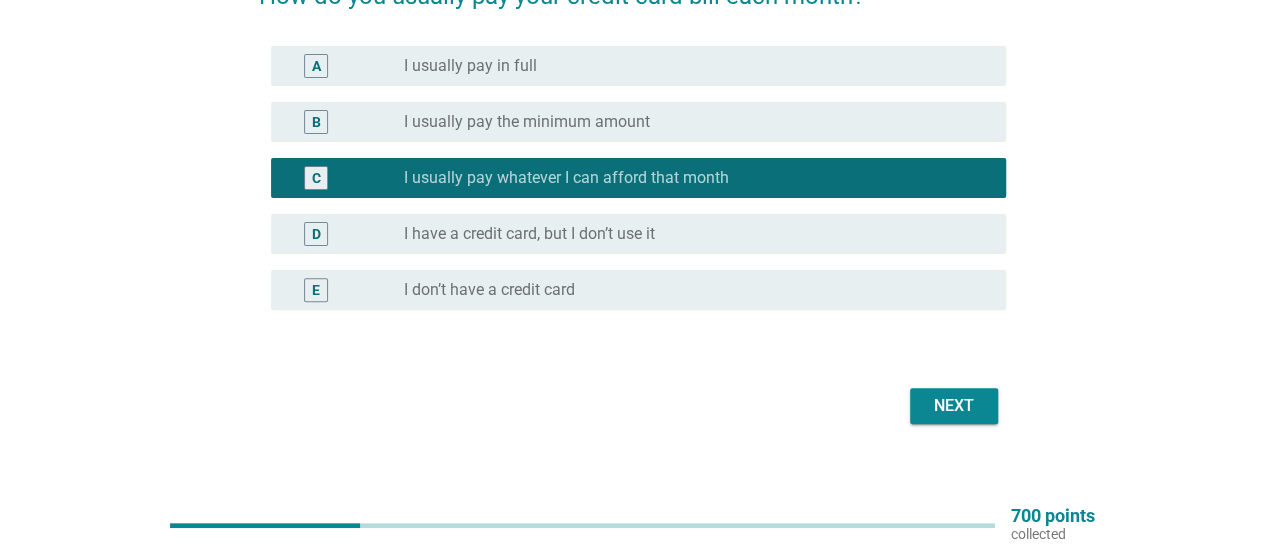 click on "Next" at bounding box center [954, 406] 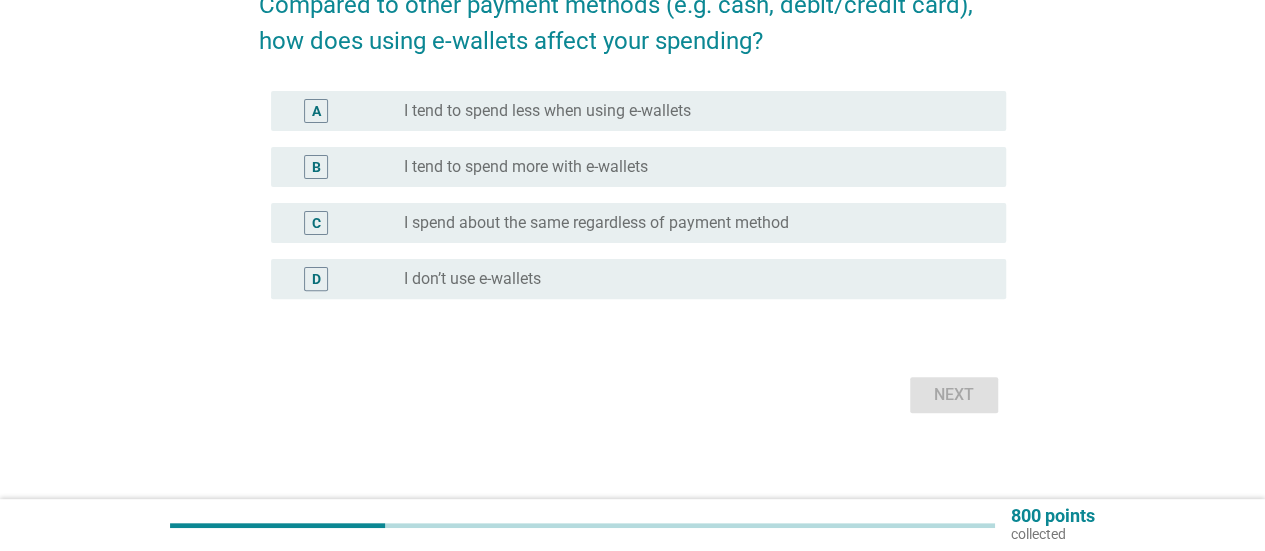 scroll, scrollTop: 200, scrollLeft: 0, axis: vertical 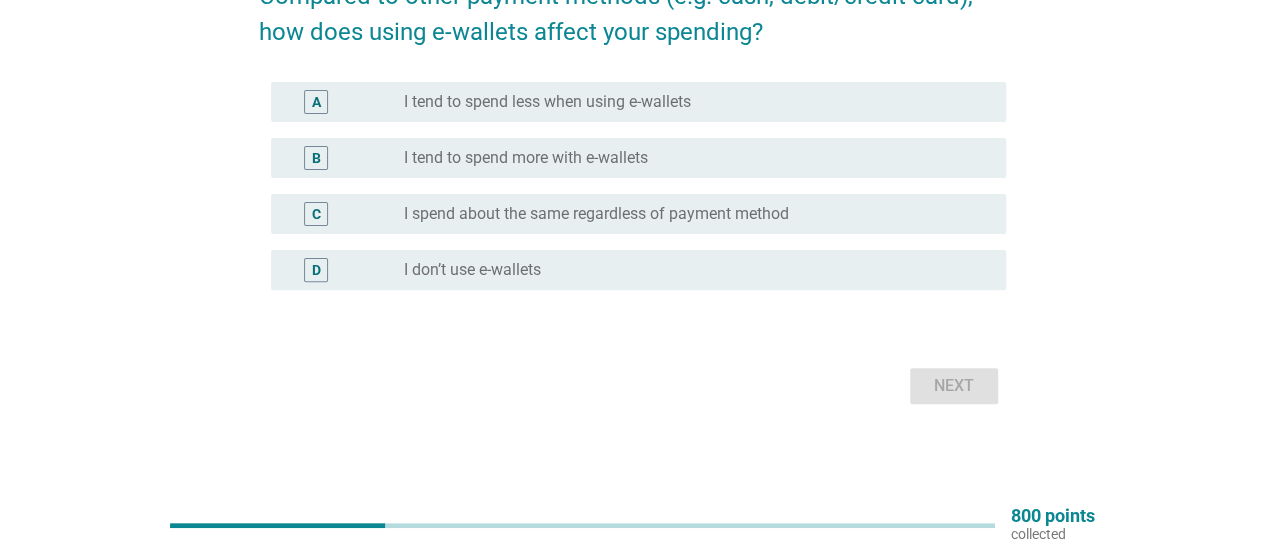 click on "I tend to spend less when using e-wallets" at bounding box center [547, 102] 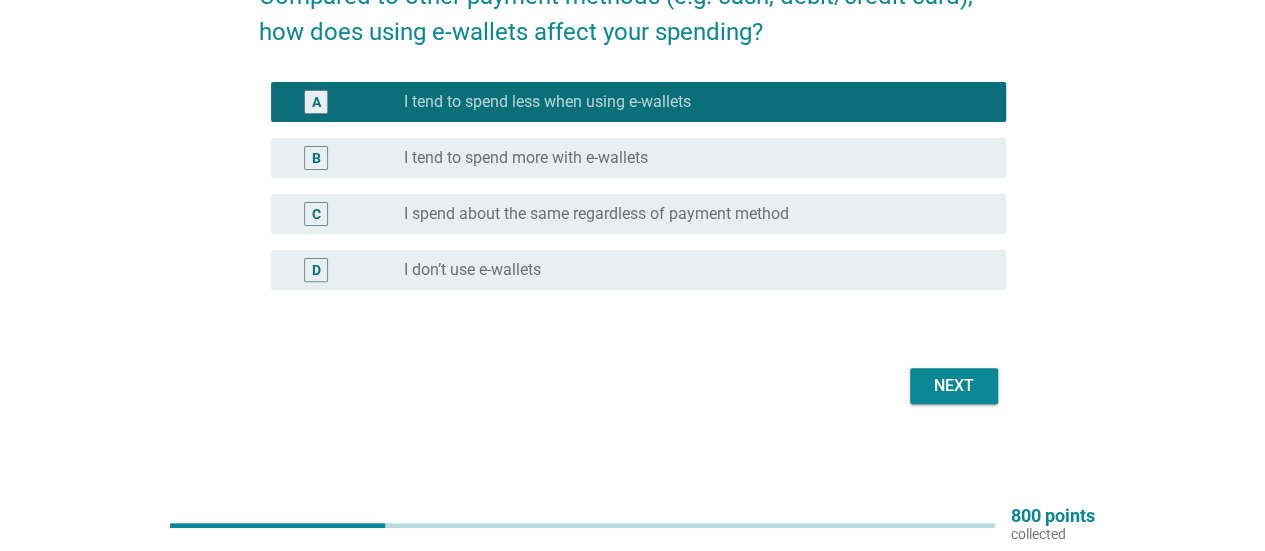 click on "Next" at bounding box center (954, 386) 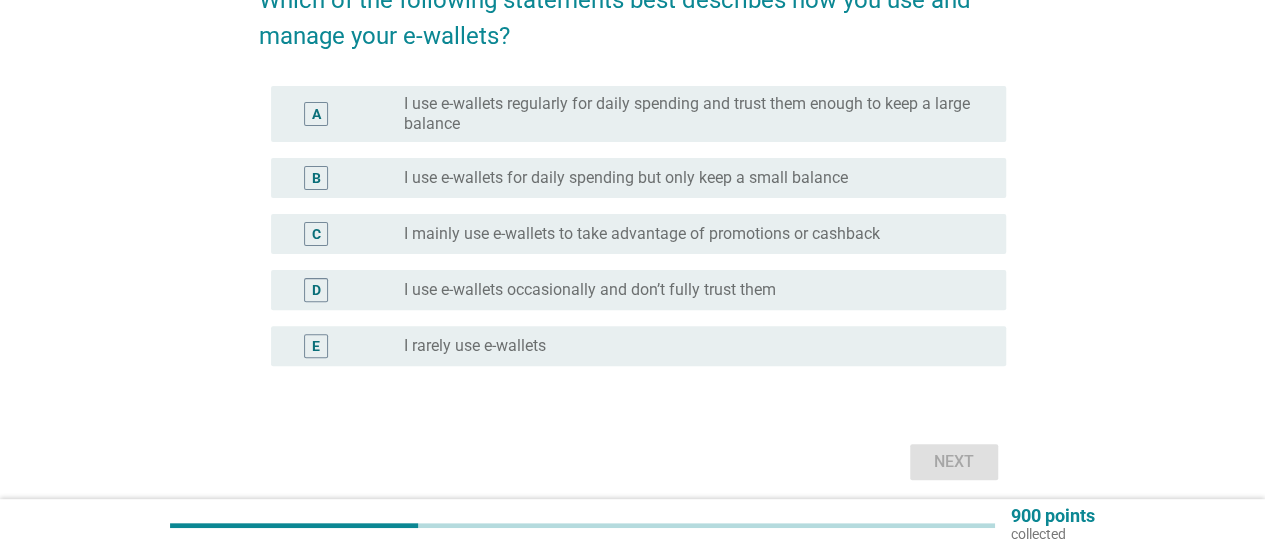 scroll, scrollTop: 200, scrollLeft: 0, axis: vertical 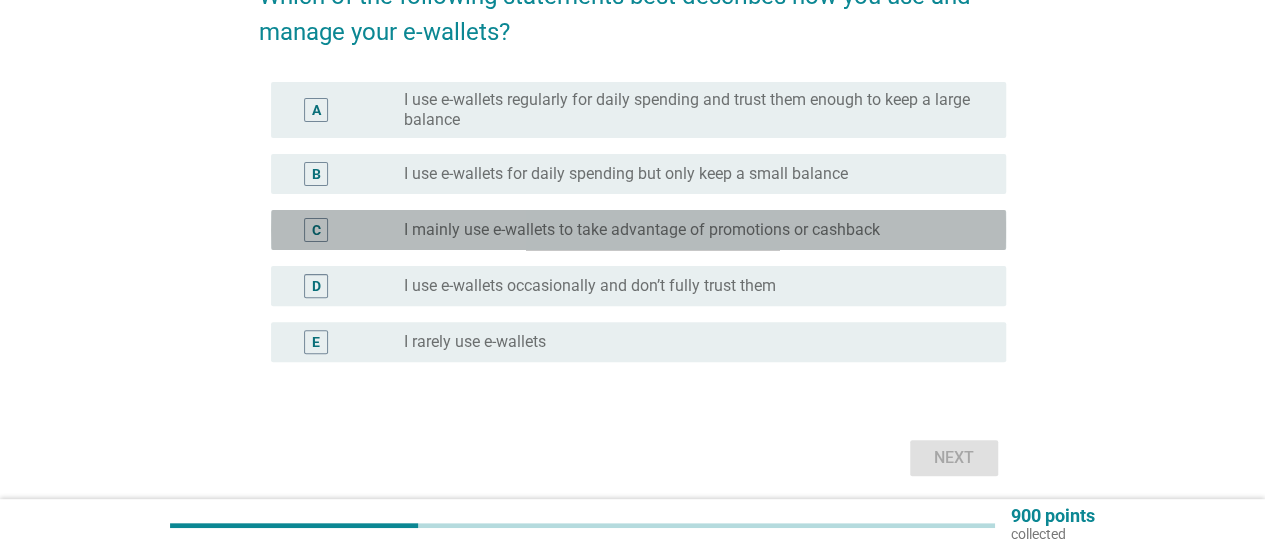 click on "I mainly use e-wallets to take advantage of promotions or cashback" at bounding box center [642, 230] 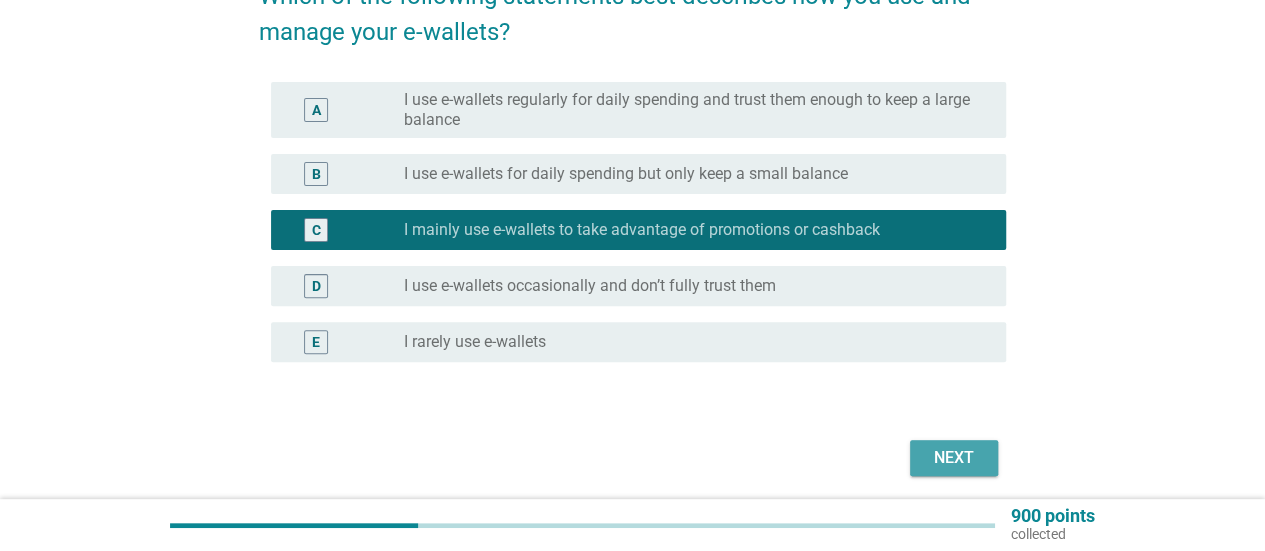 click on "Next" at bounding box center (954, 458) 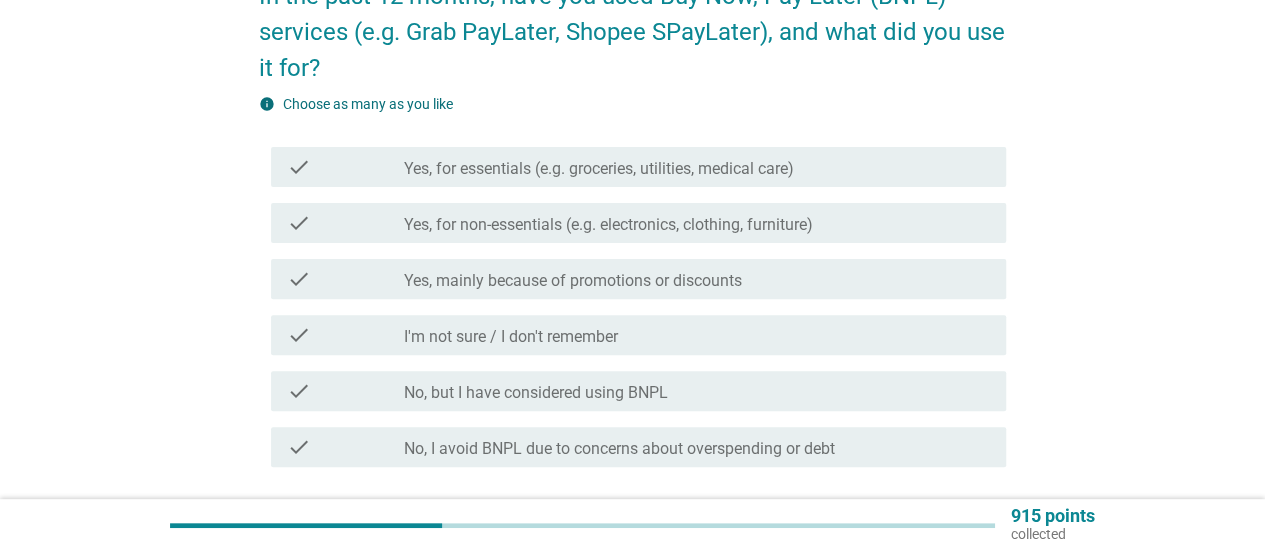 scroll, scrollTop: 0, scrollLeft: 0, axis: both 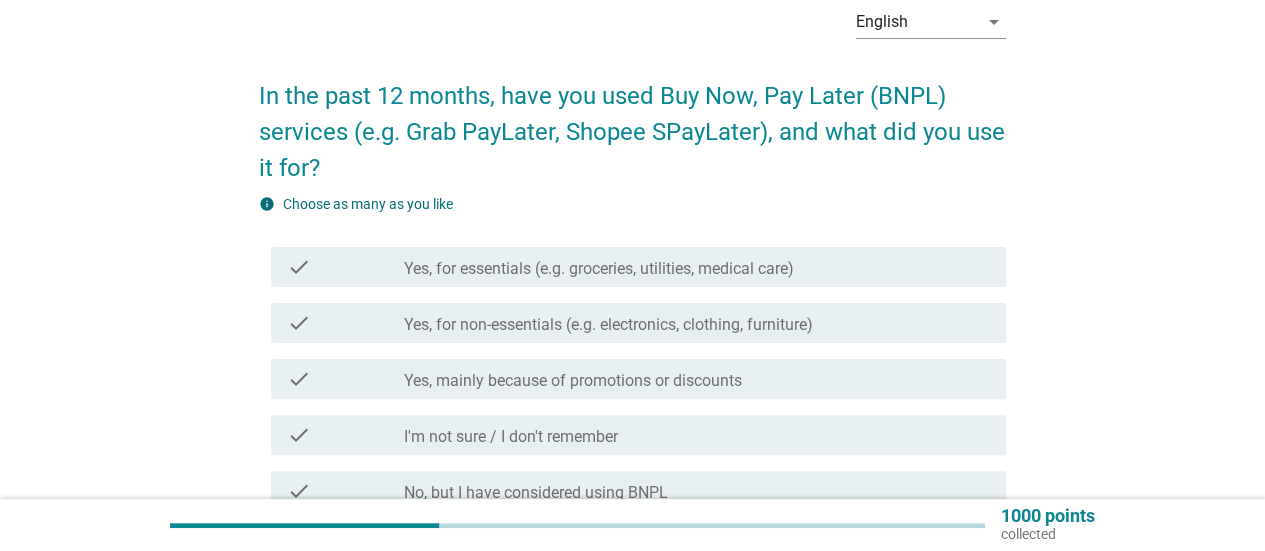 click on "check     check_box_outline_blank Yes, for non-essentials (e.g. electronics, clothing, furniture)" at bounding box center [638, 323] 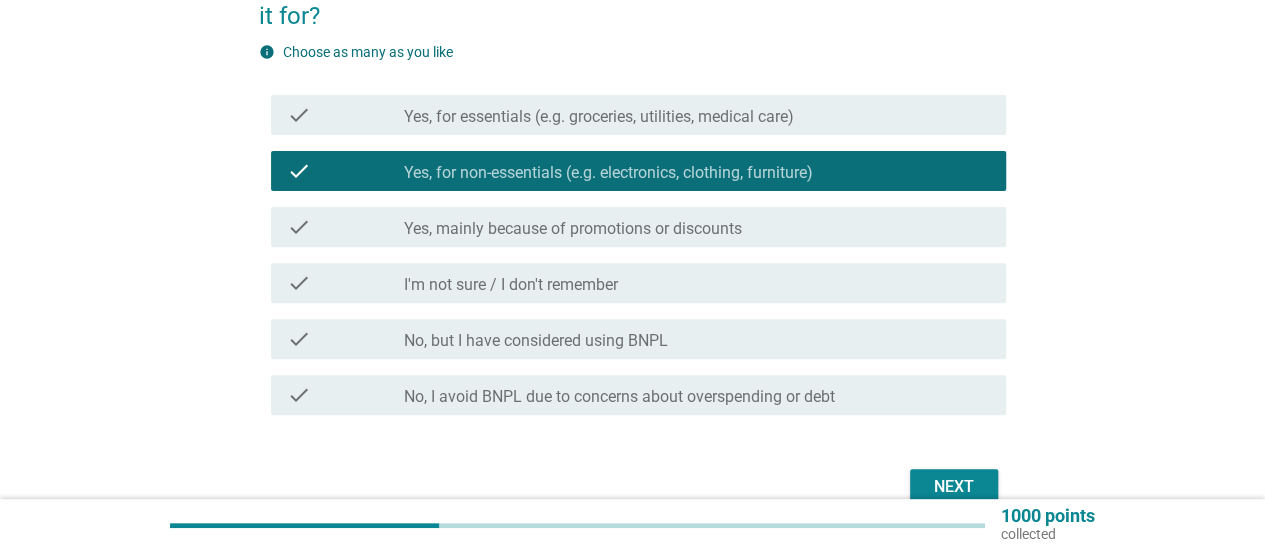 scroll, scrollTop: 354, scrollLeft: 0, axis: vertical 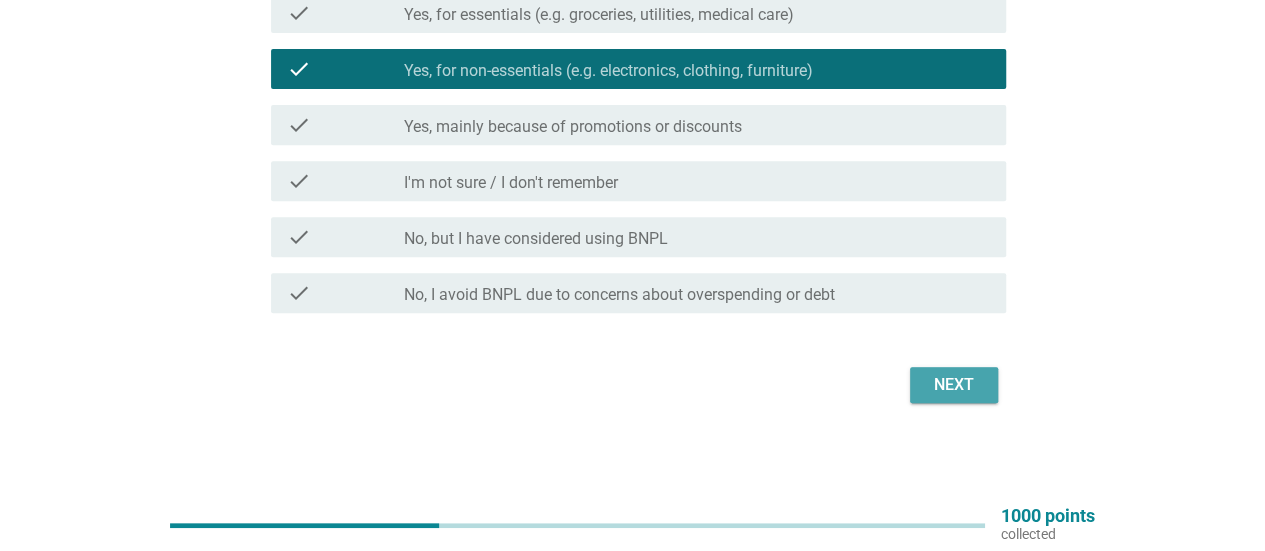 click on "Next" at bounding box center [954, 385] 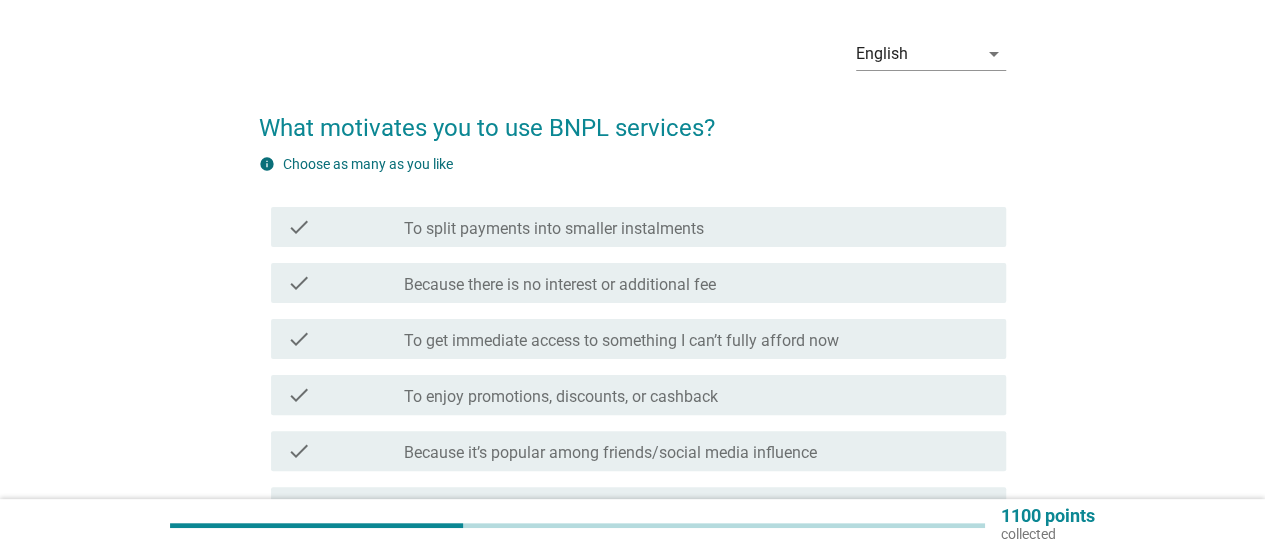 scroll, scrollTop: 100, scrollLeft: 0, axis: vertical 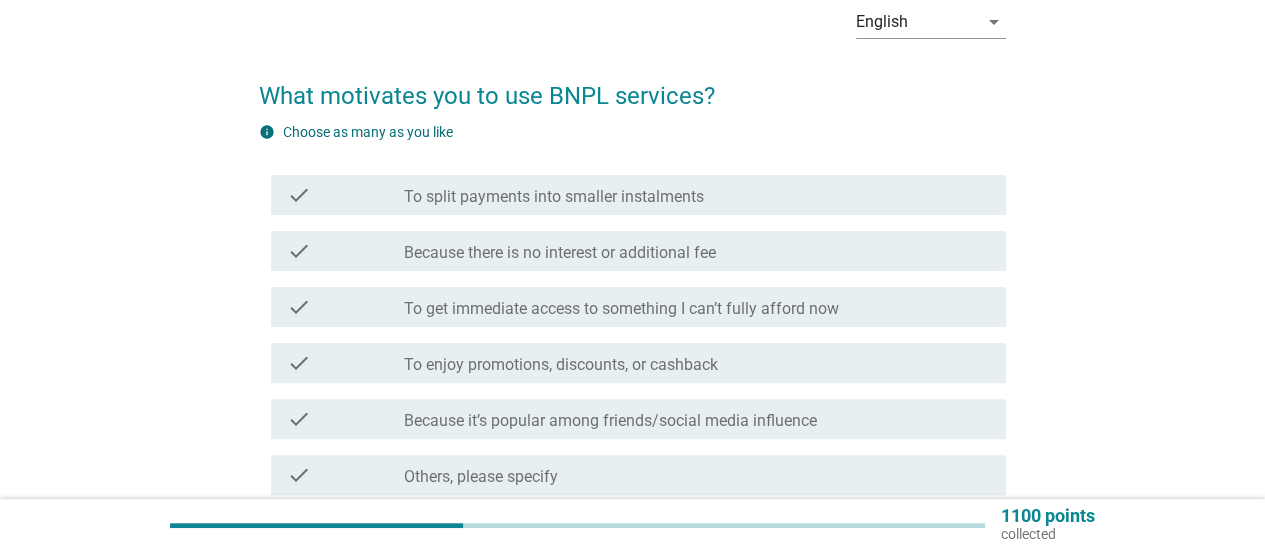 click on "Because there is no interest or additional fee" at bounding box center [560, 253] 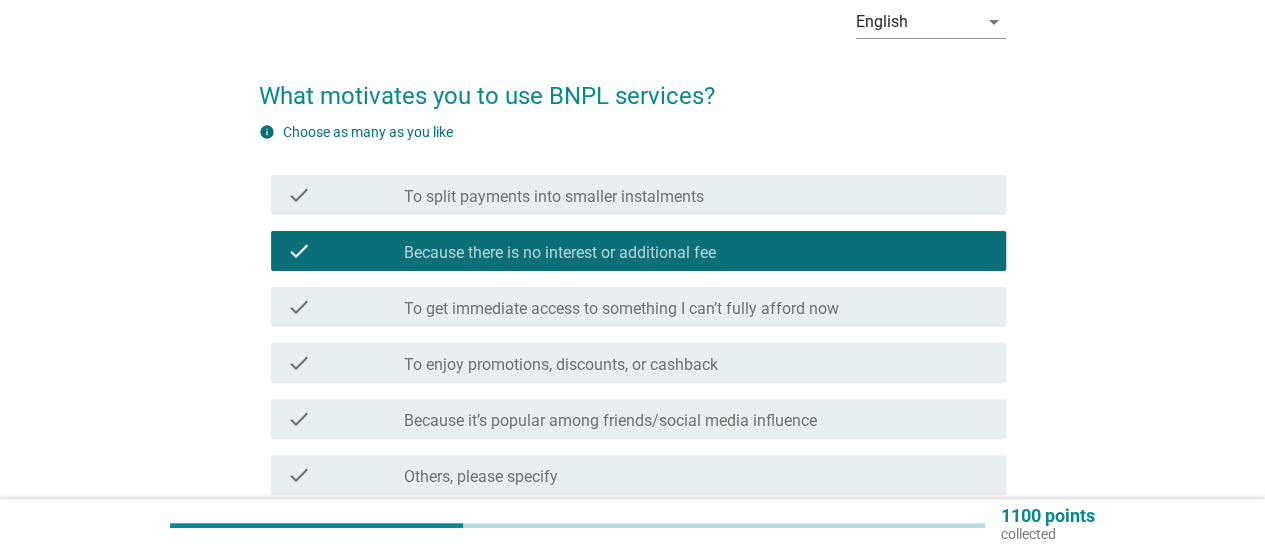 scroll, scrollTop: 282, scrollLeft: 0, axis: vertical 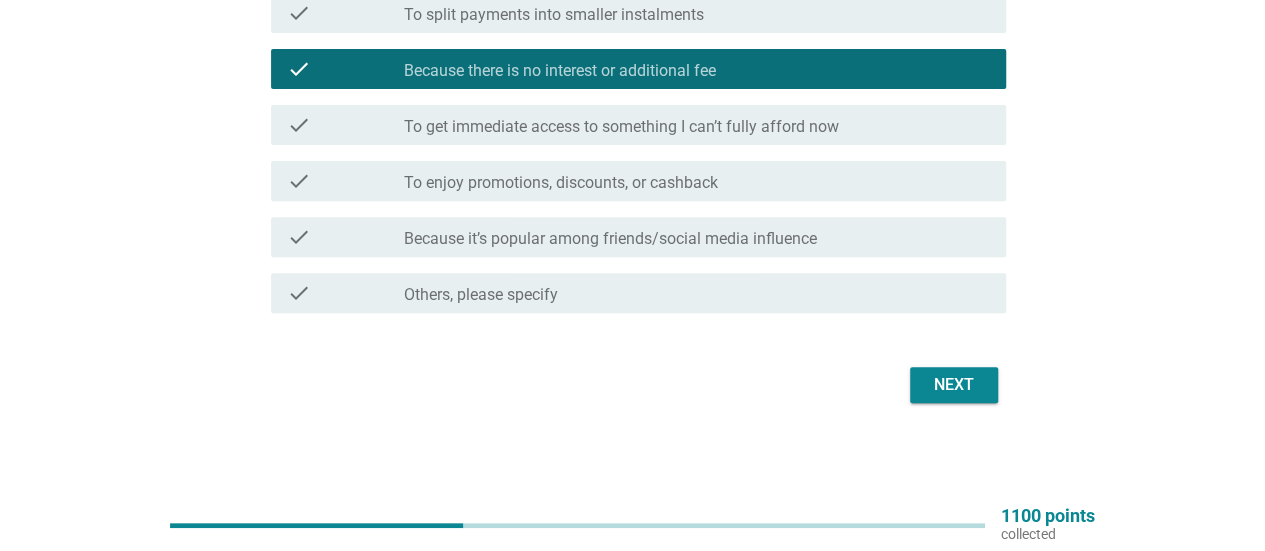 click on "Next" at bounding box center (632, 385) 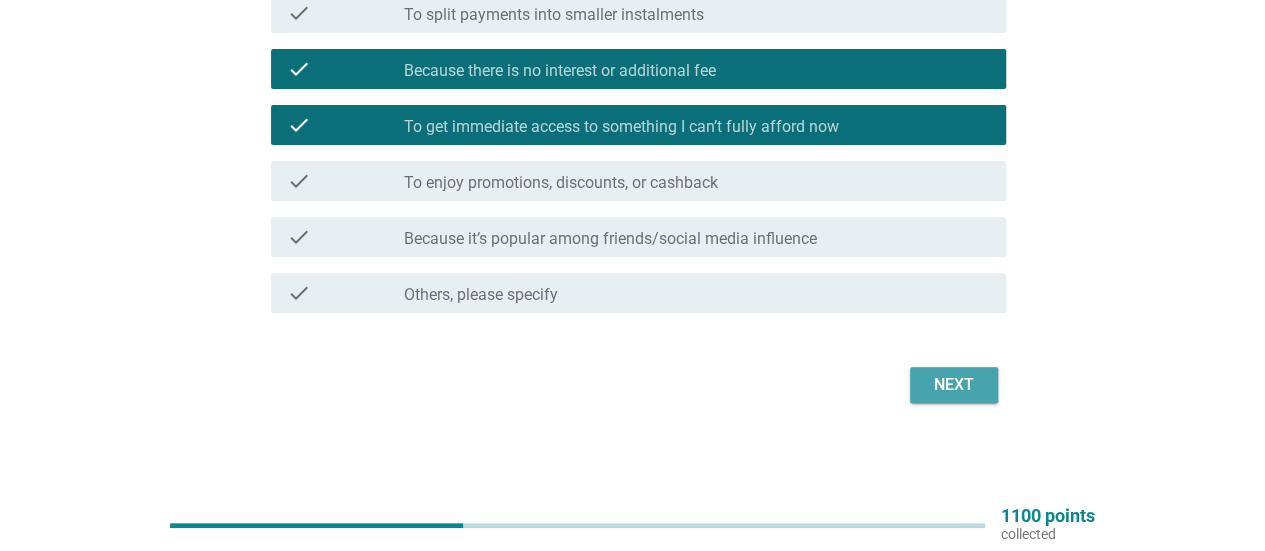 click on "Next" at bounding box center (954, 385) 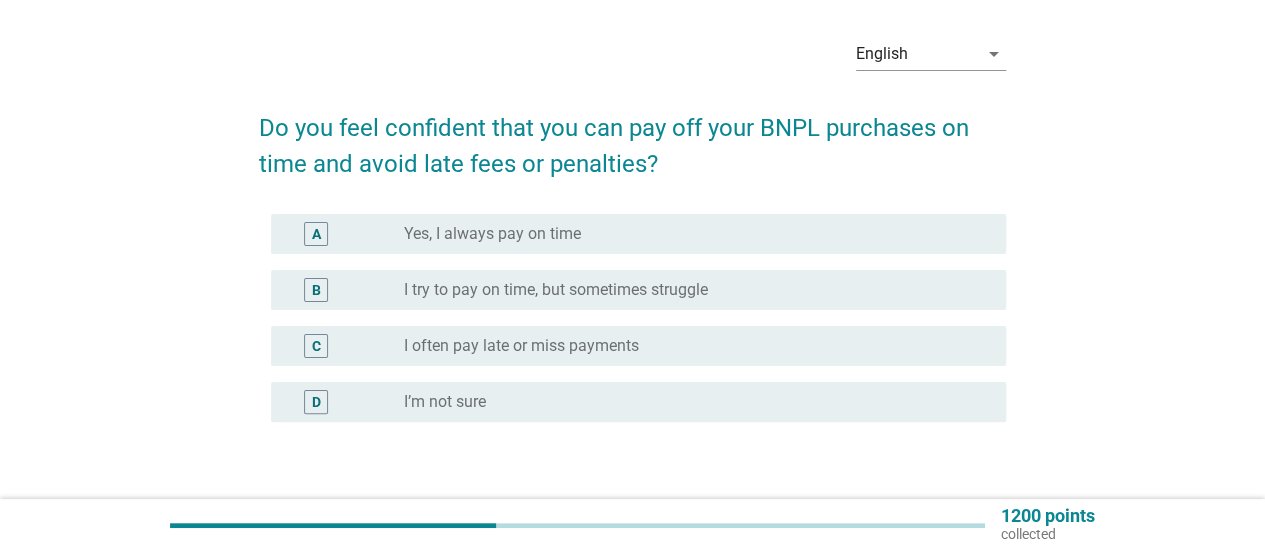 scroll, scrollTop: 100, scrollLeft: 0, axis: vertical 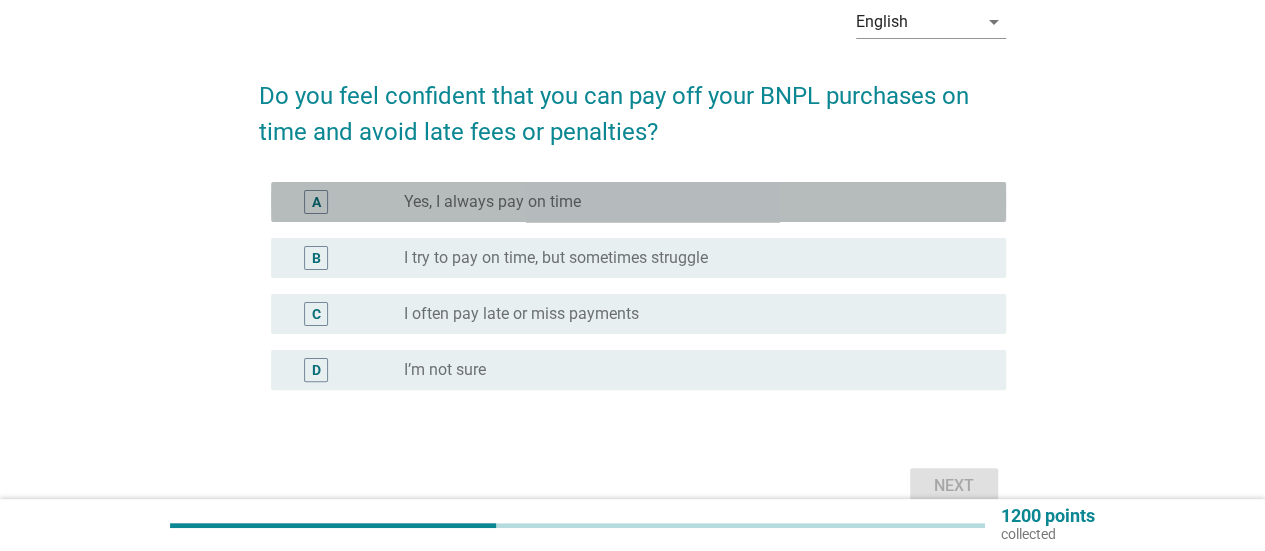 click on "Yes, I always pay on time" at bounding box center [492, 202] 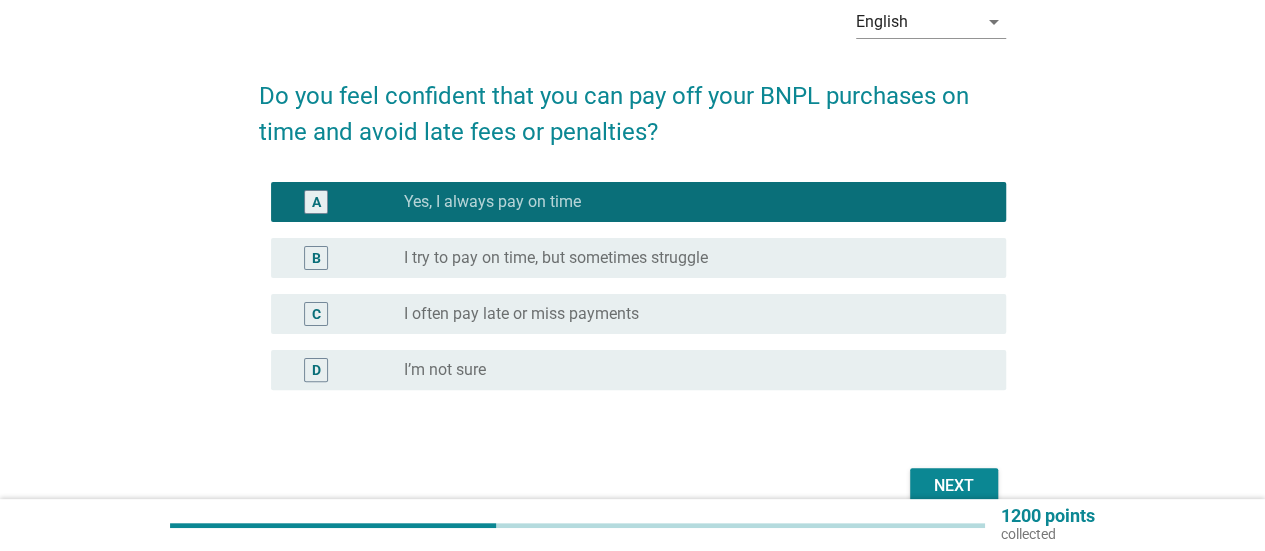 scroll, scrollTop: 200, scrollLeft: 0, axis: vertical 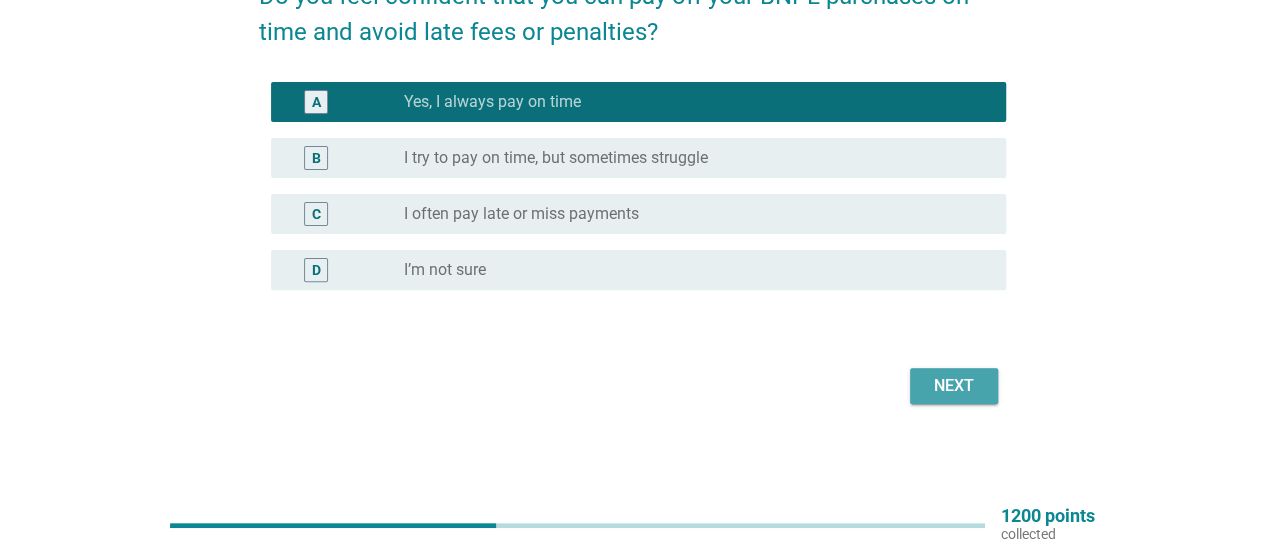 click on "Next" at bounding box center (954, 386) 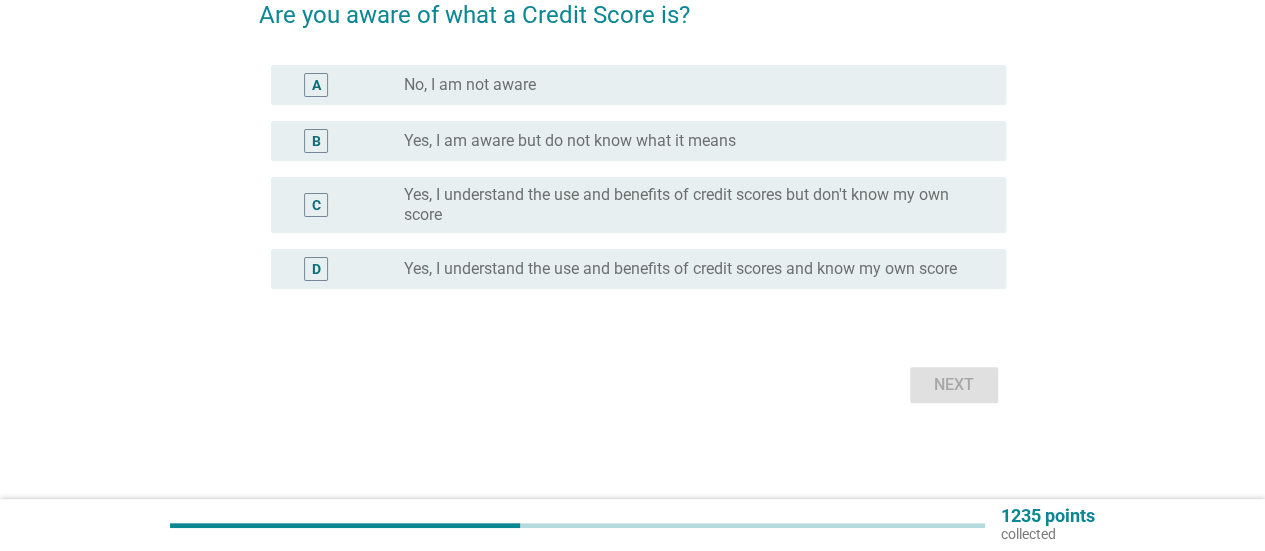 scroll, scrollTop: 0, scrollLeft: 0, axis: both 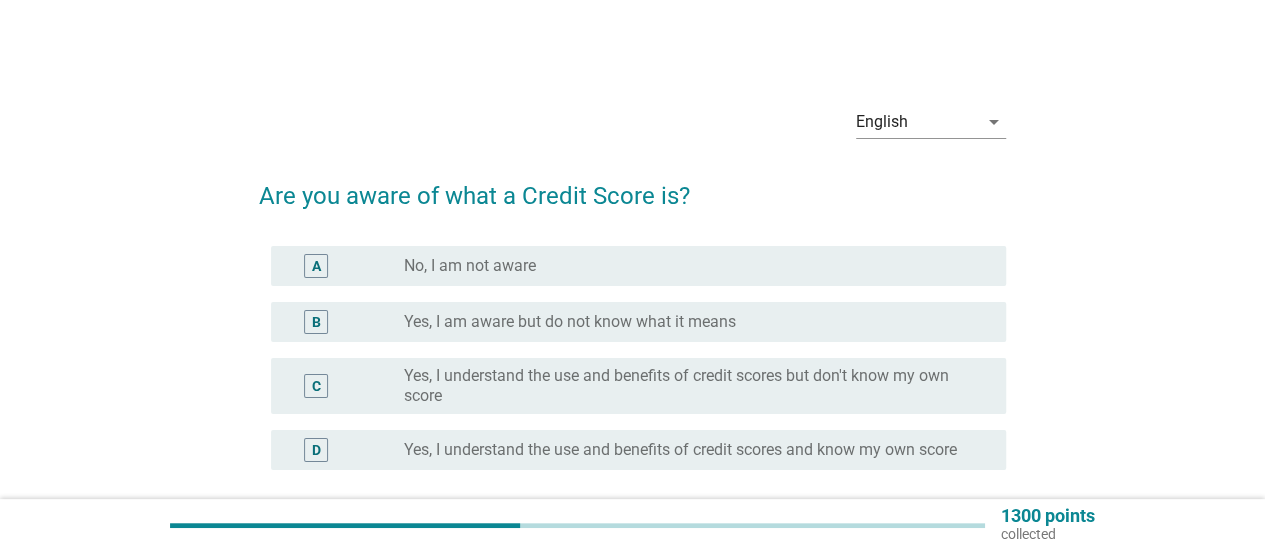 click on "Yes, I am aware but do not know what it means" at bounding box center [570, 322] 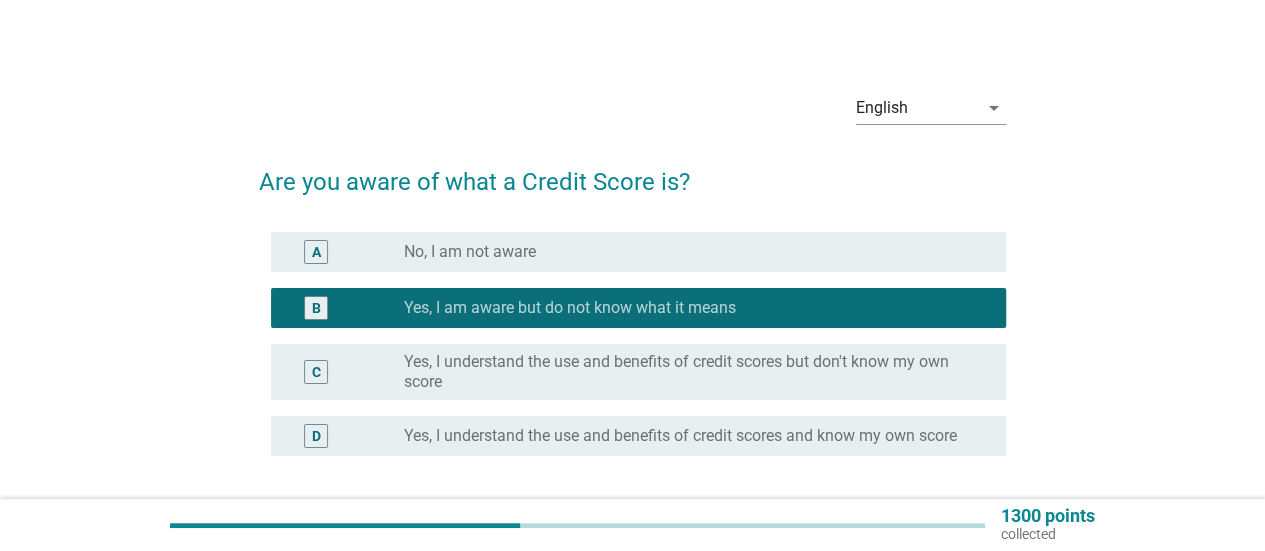 scroll, scrollTop: 180, scrollLeft: 0, axis: vertical 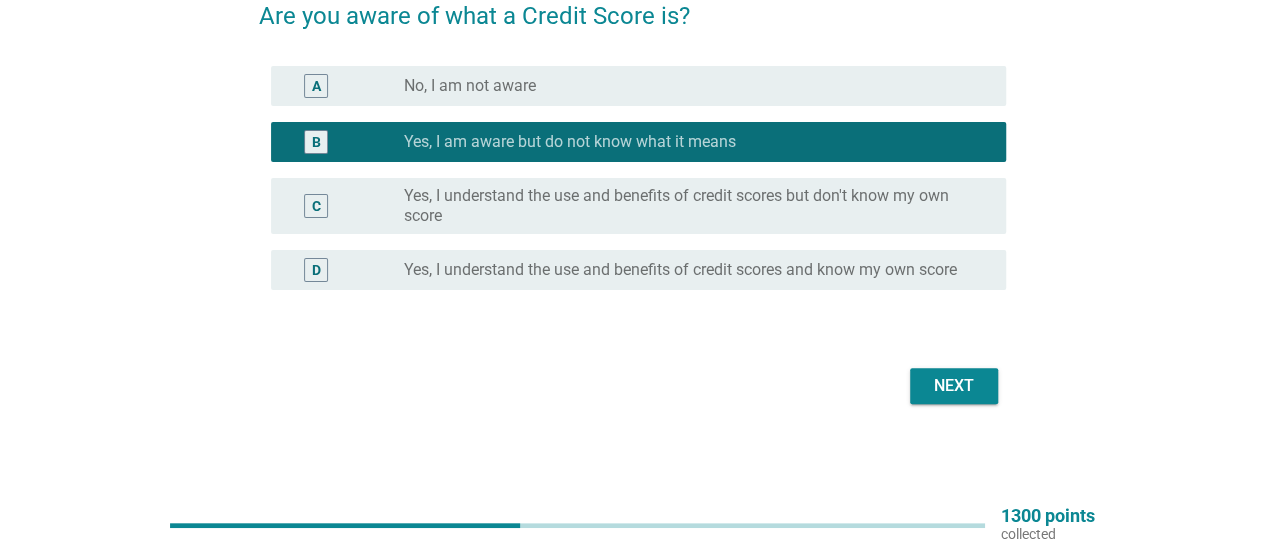 click on "Yes, I understand the use and benefits of credit scores but don't know my own score" at bounding box center (689, 206) 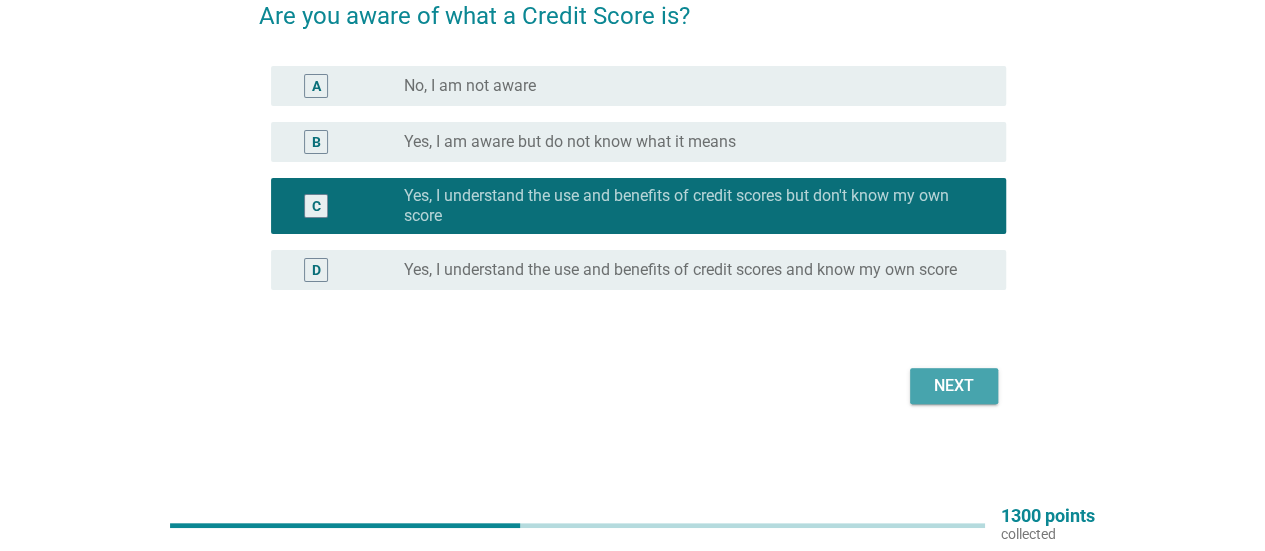 click on "Next" at bounding box center (954, 386) 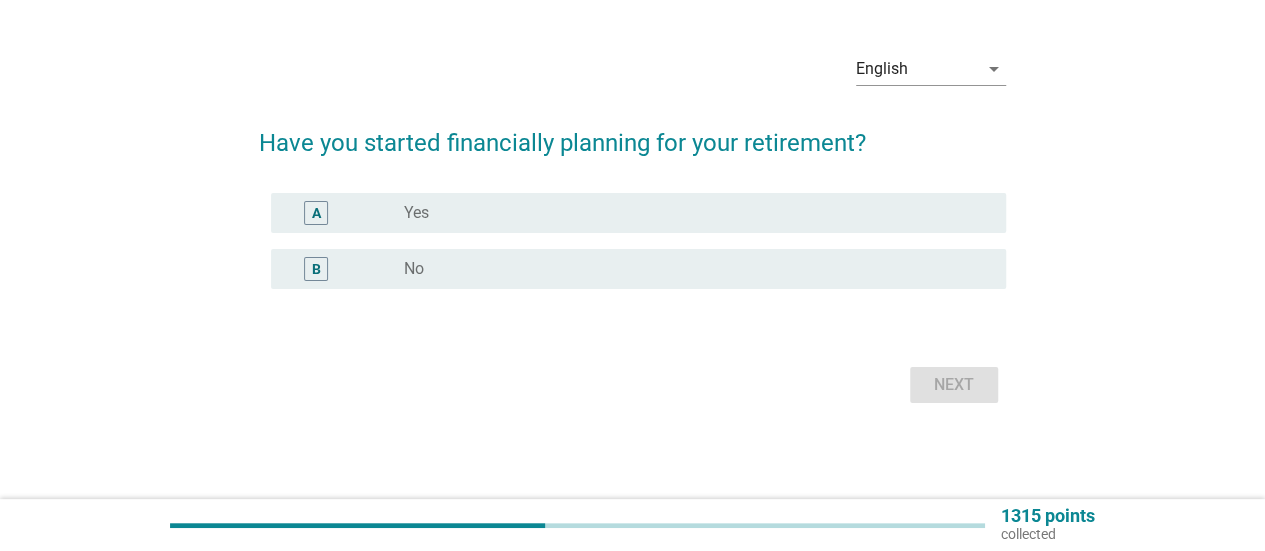scroll, scrollTop: 0, scrollLeft: 0, axis: both 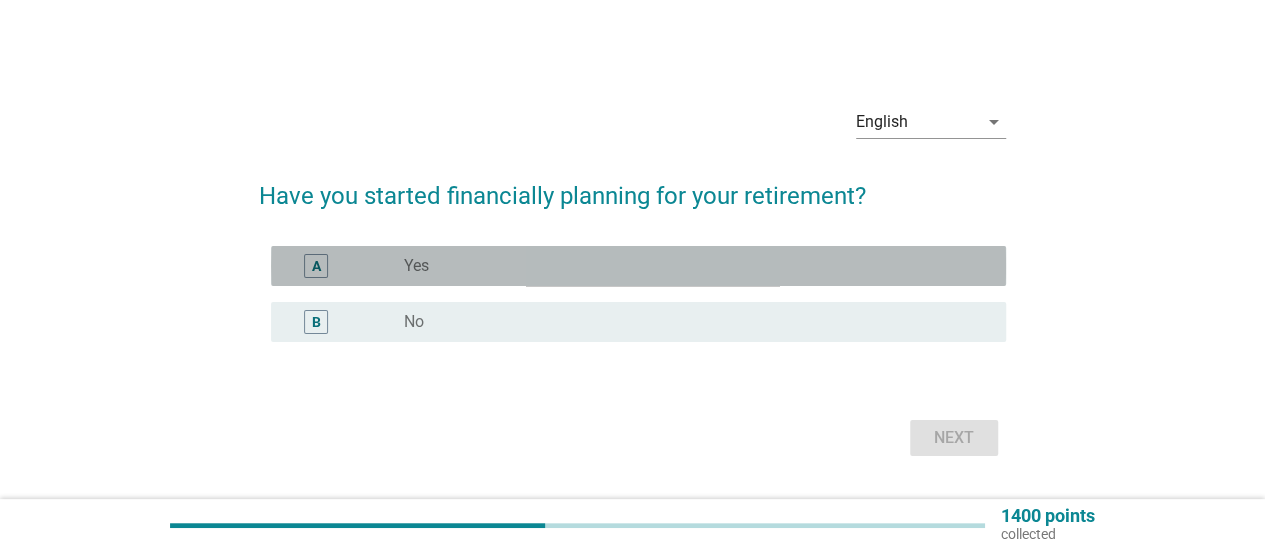 click on "A" at bounding box center (345, 266) 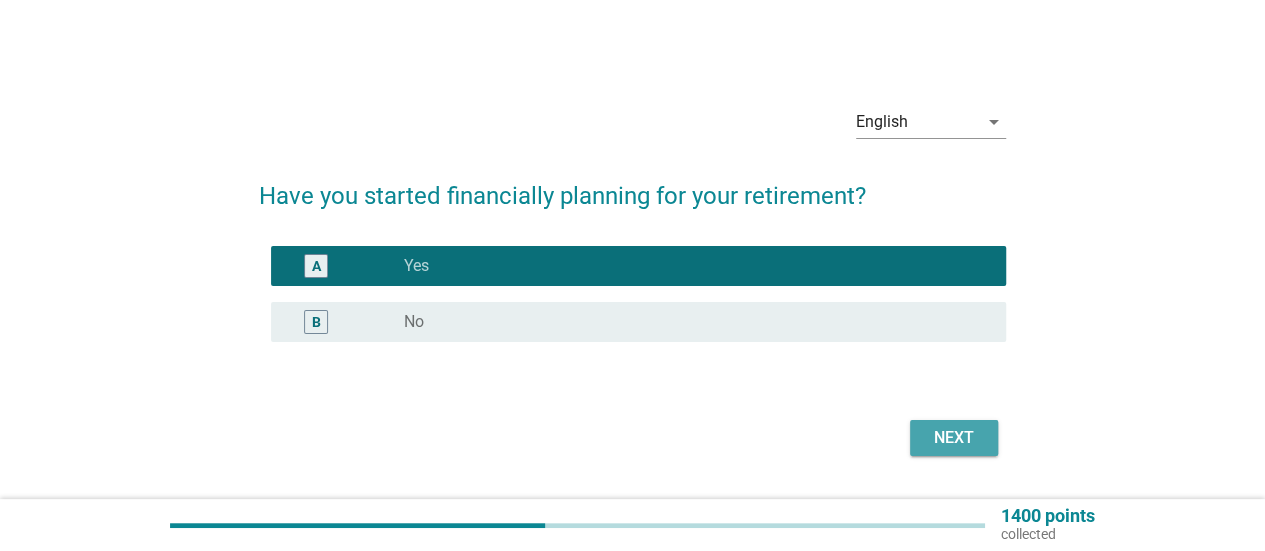 click on "Next" at bounding box center [954, 438] 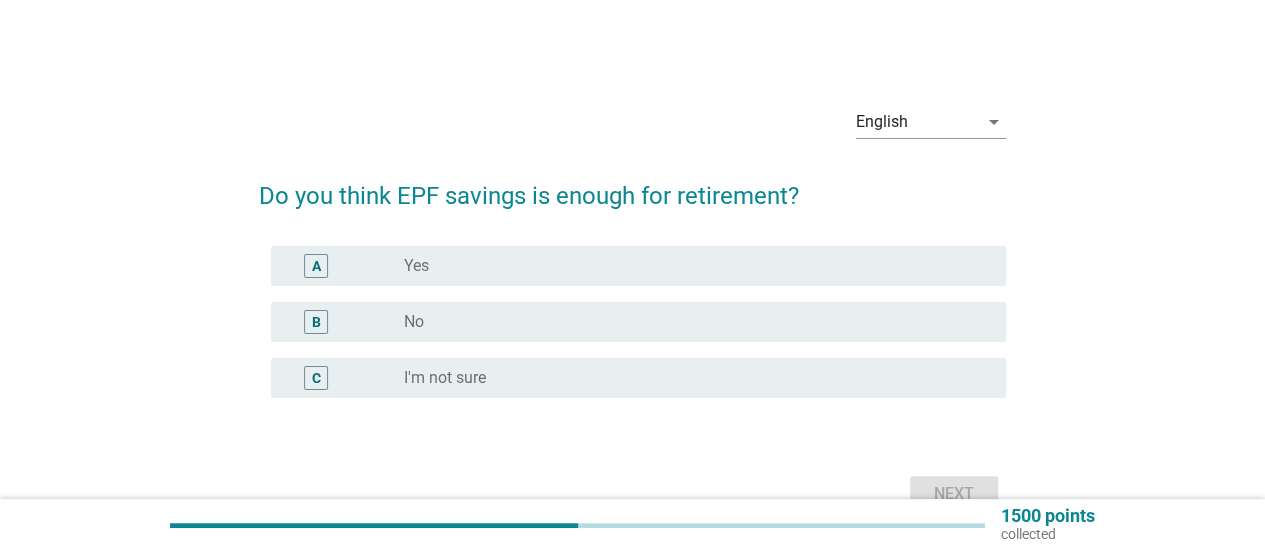 click on "B" at bounding box center [345, 322] 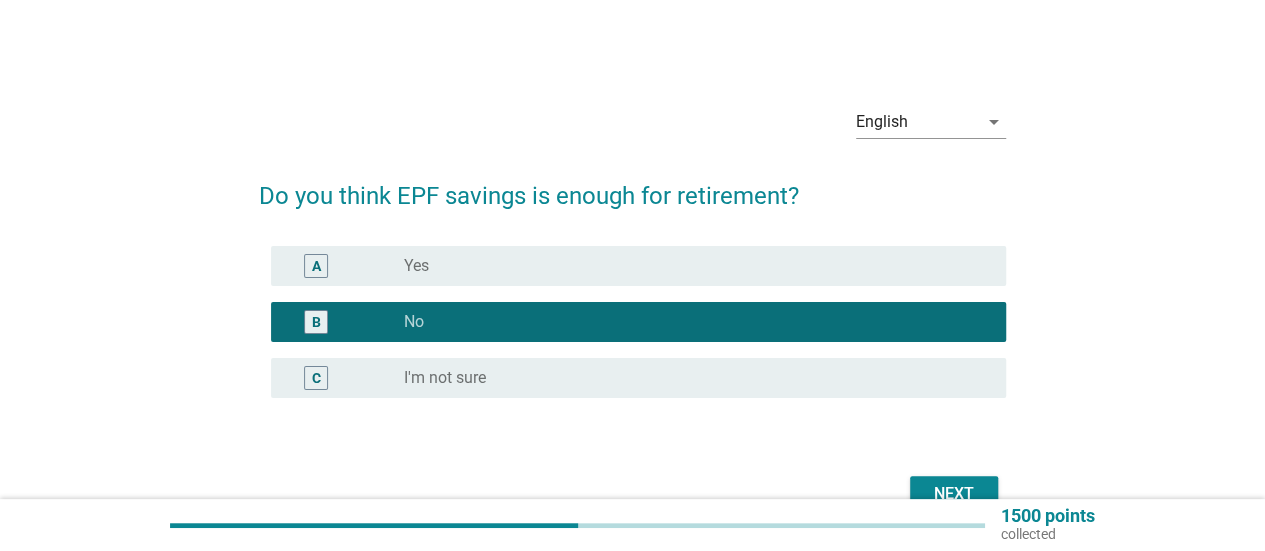 click on "radio_button_unchecked I'm not sure" at bounding box center [697, 378] 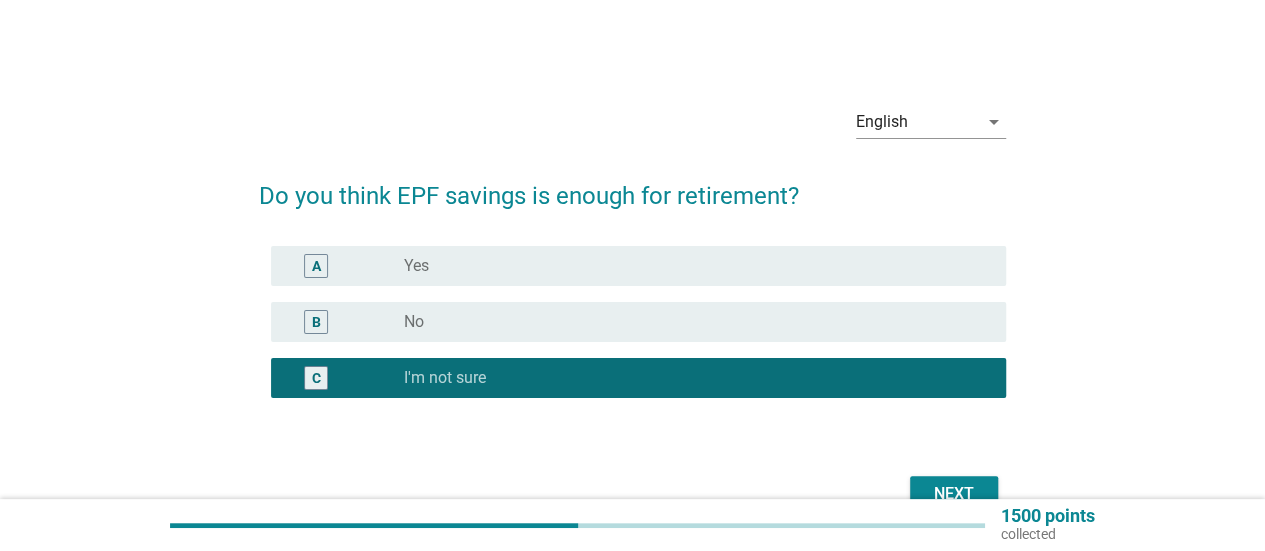 click on "Next" at bounding box center (954, 494) 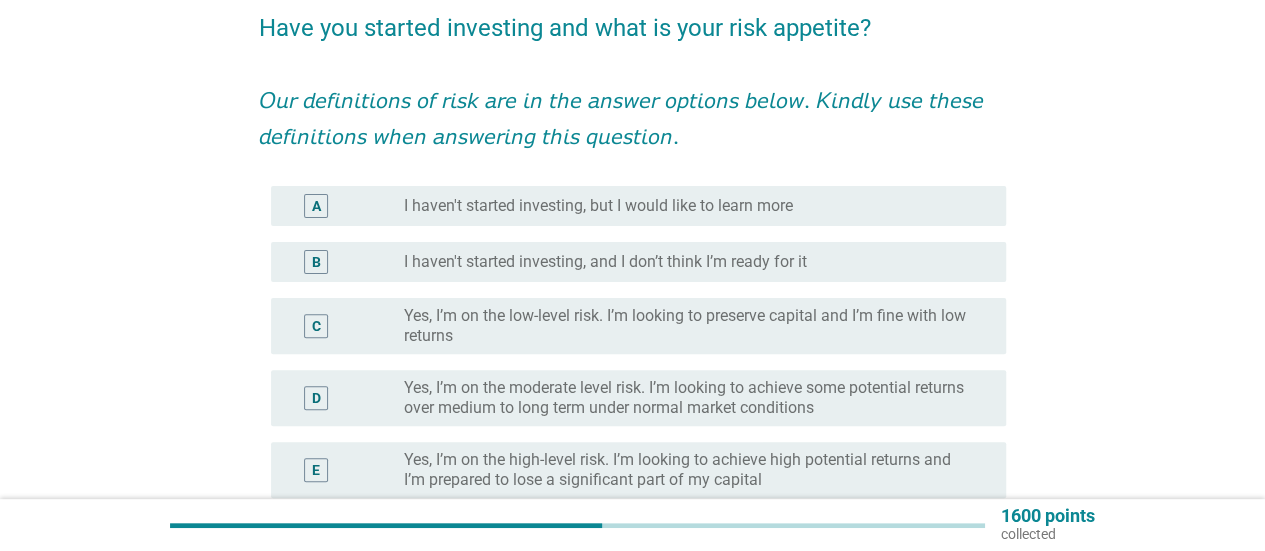 scroll, scrollTop: 200, scrollLeft: 0, axis: vertical 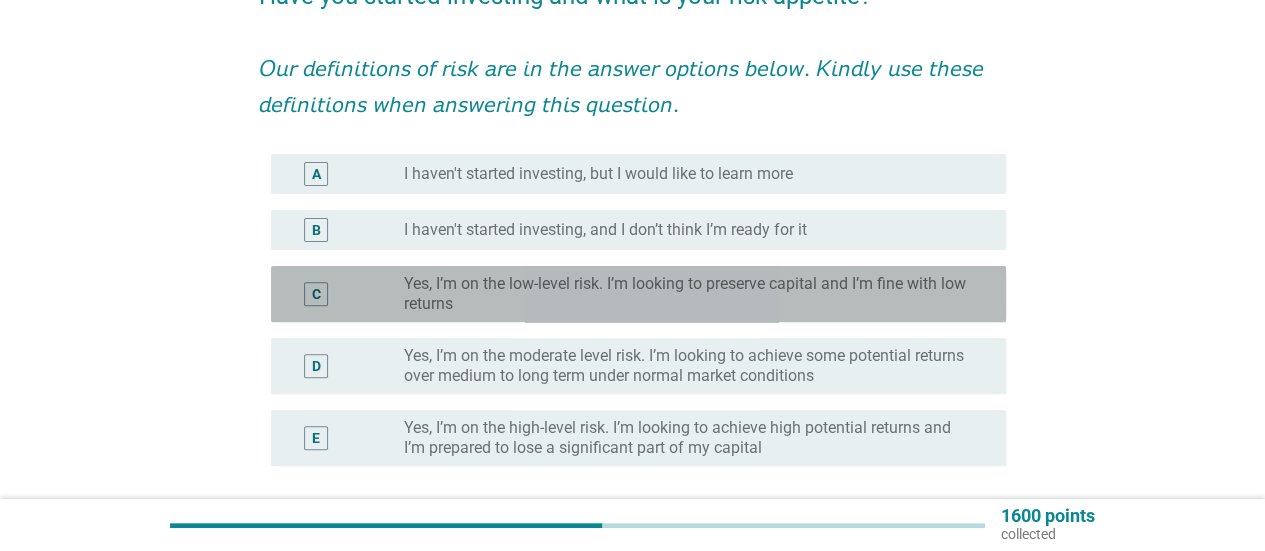 click on "C     radio_button_unchecked Yes, I’m on the low-level risk. I’m looking to preserve capital and I’m fine with low returns" at bounding box center [638, 294] 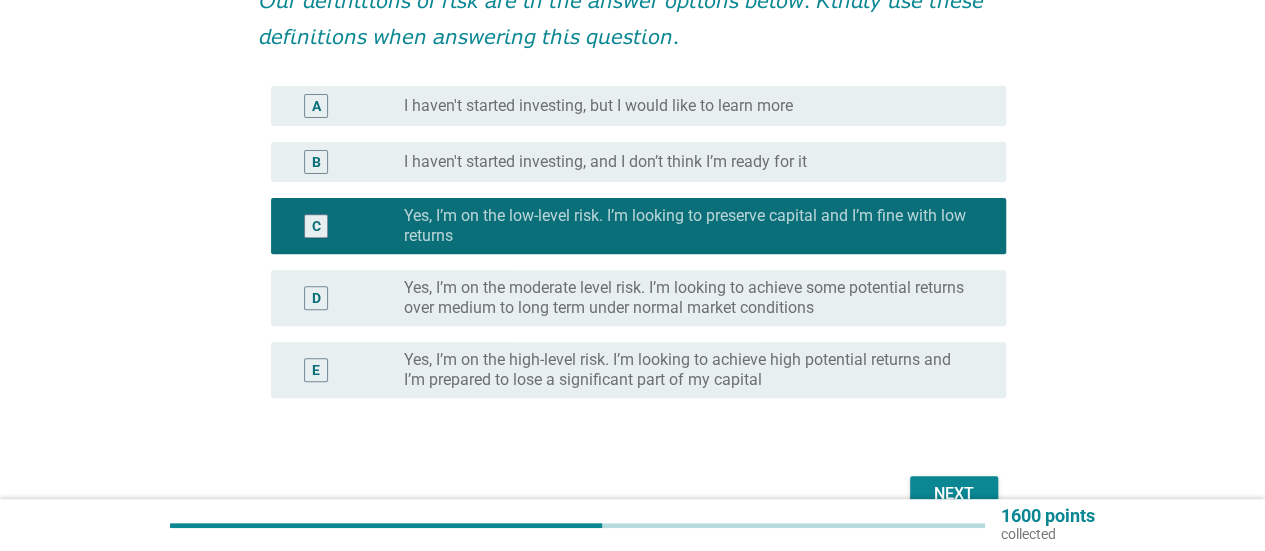 scroll, scrollTop: 300, scrollLeft: 0, axis: vertical 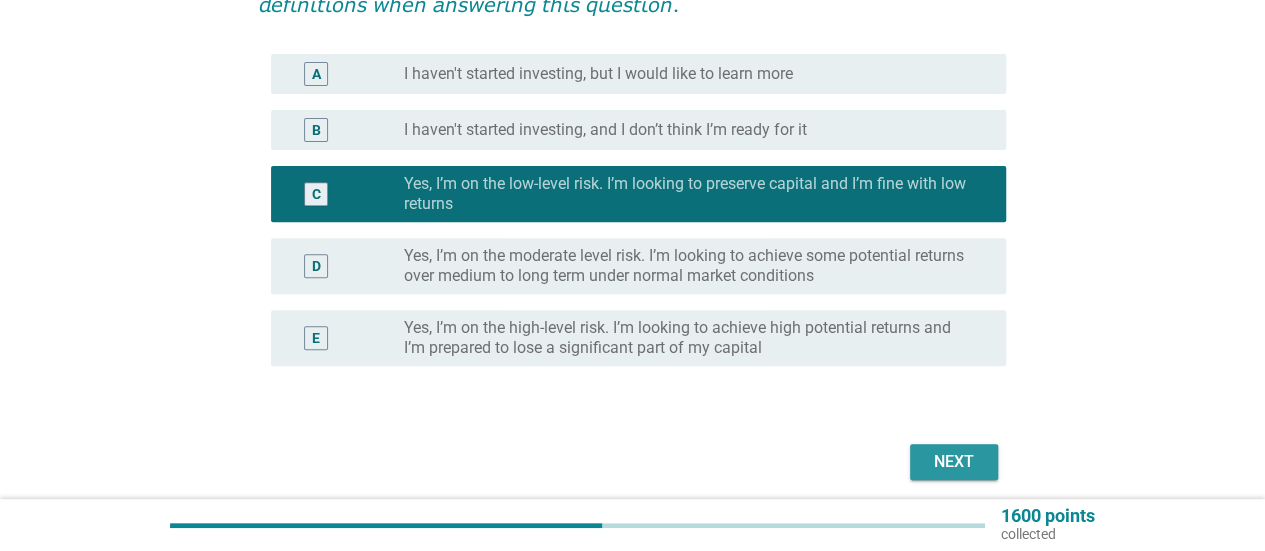 click on "Next" at bounding box center [954, 462] 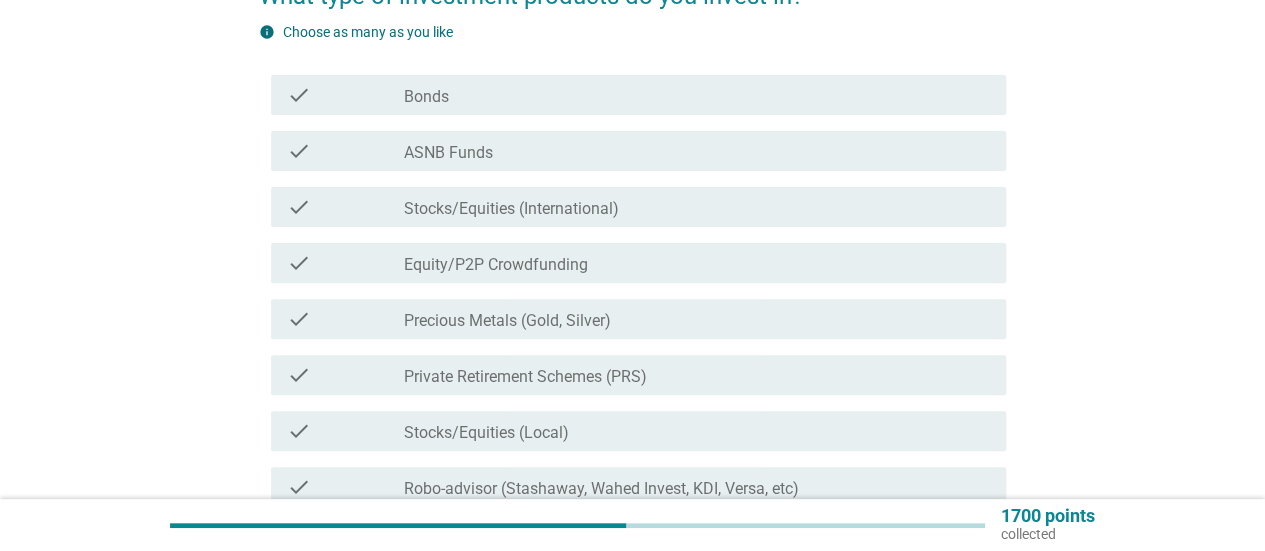 scroll, scrollTop: 400, scrollLeft: 0, axis: vertical 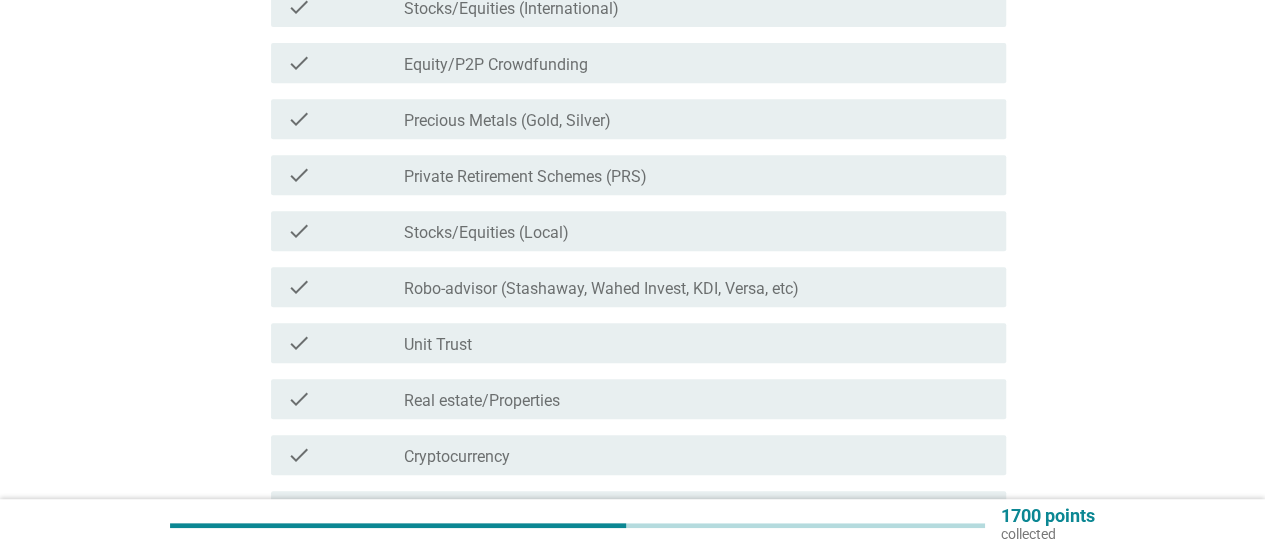 click on "Robo-advisor (Stashaway, Wahed Invest, KDI, Versa, etc)" at bounding box center [601, 289] 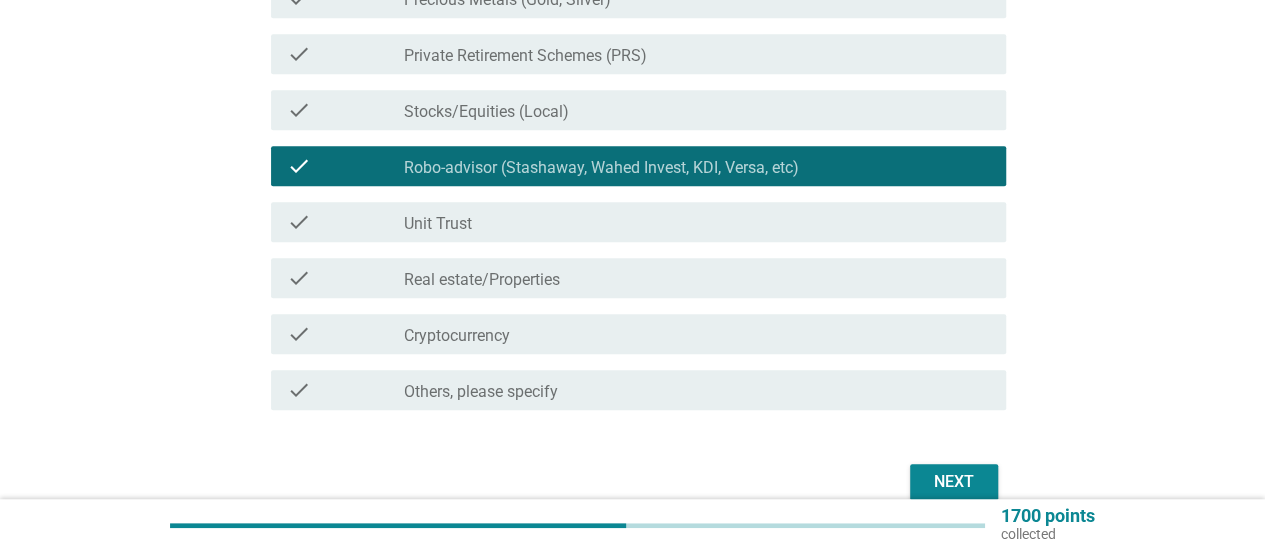scroll, scrollTop: 600, scrollLeft: 0, axis: vertical 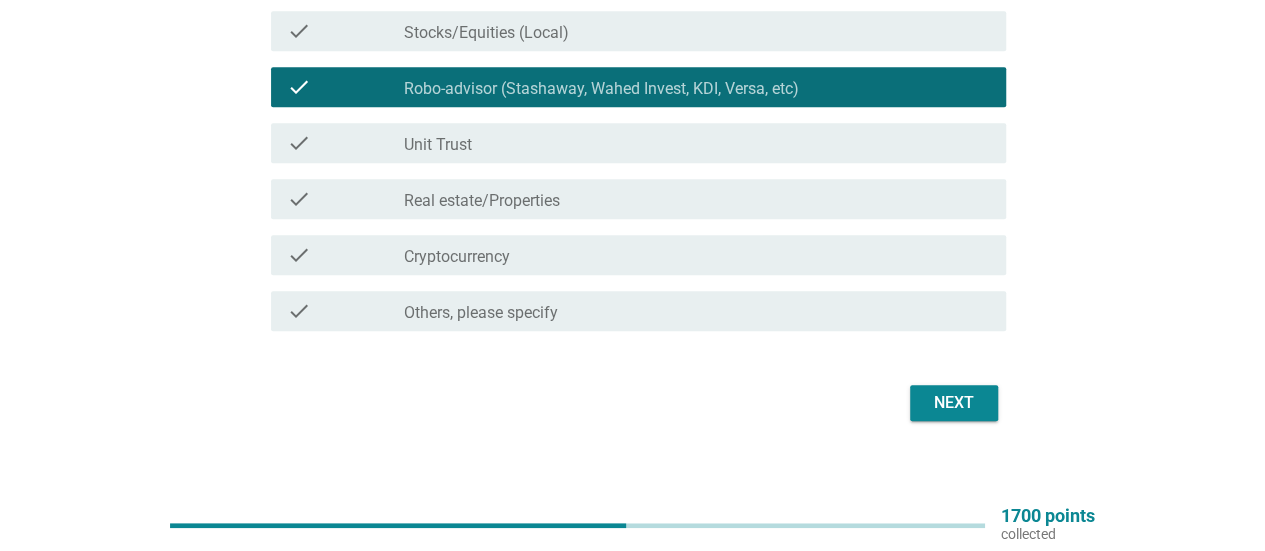 click on "Unit Trust" at bounding box center (438, 145) 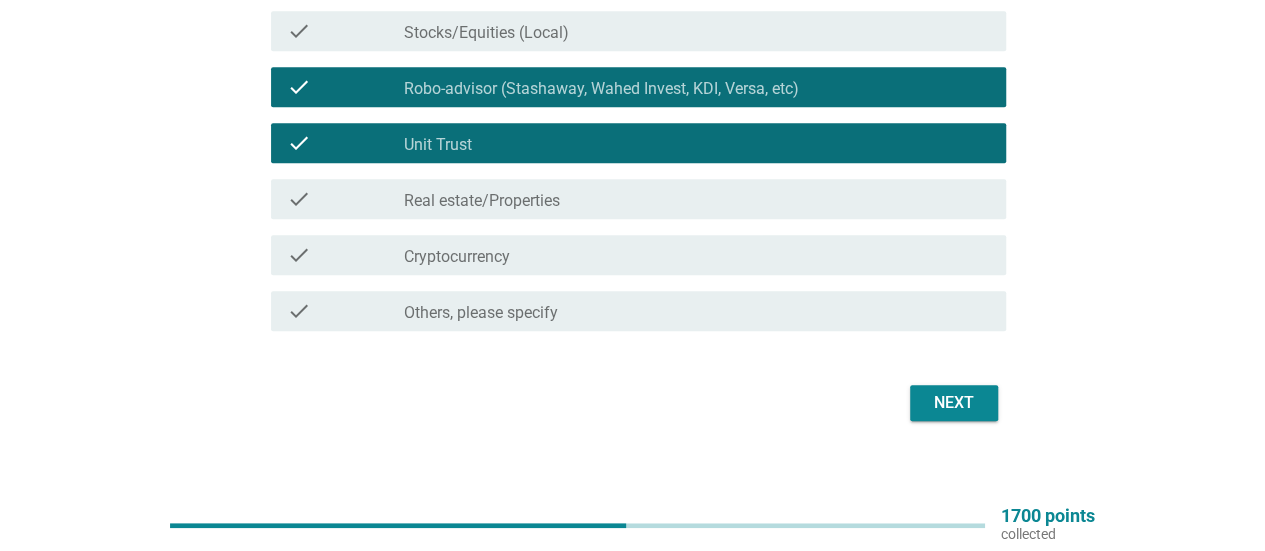 click on "check     check_box_outline_blank Real estate/Properties" at bounding box center [638, 199] 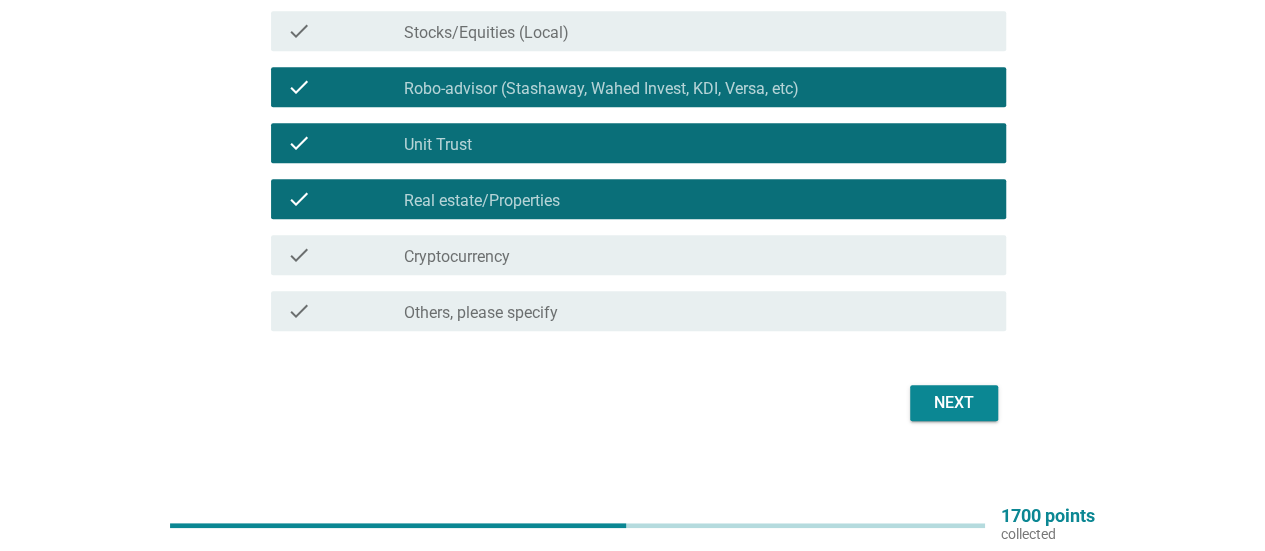 click on "Next" at bounding box center [954, 403] 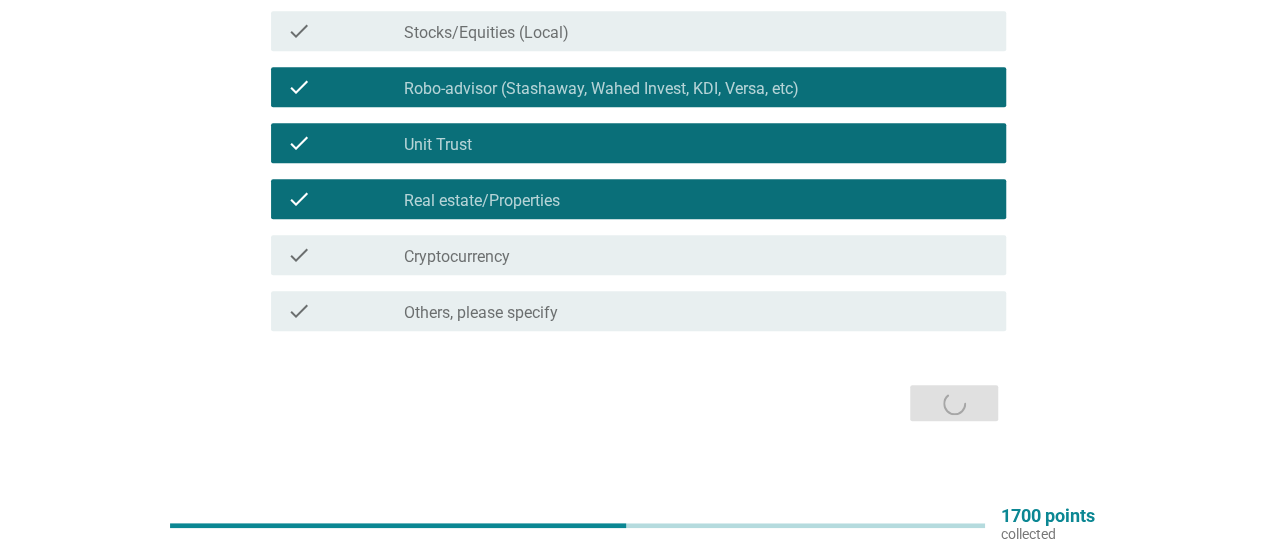 scroll, scrollTop: 0, scrollLeft: 0, axis: both 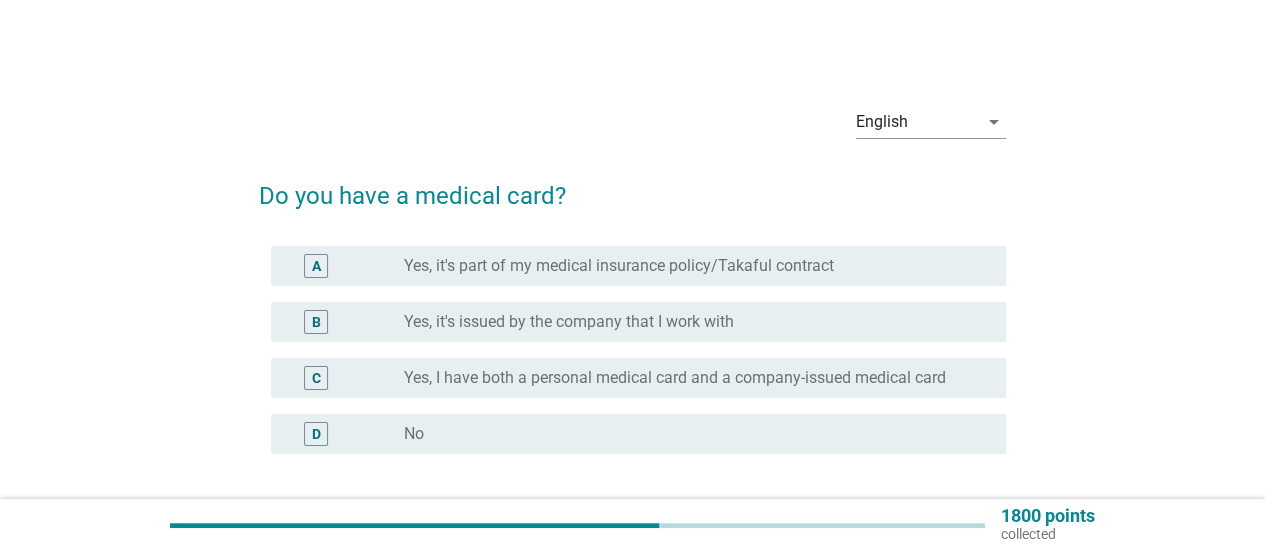 click on "A" at bounding box center [345, 266] 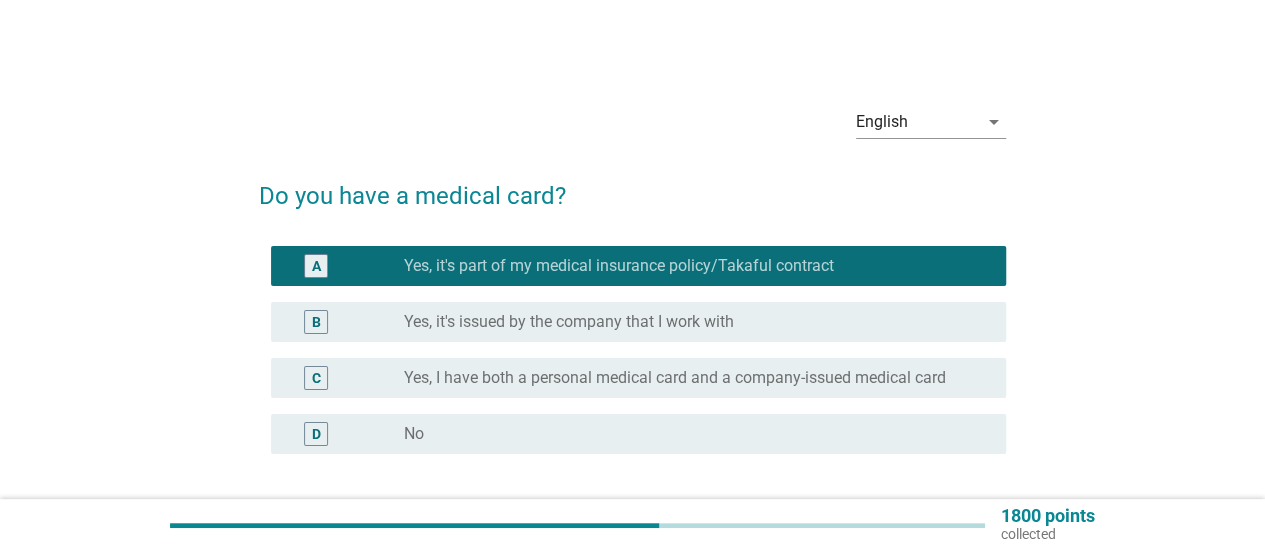 scroll, scrollTop: 164, scrollLeft: 0, axis: vertical 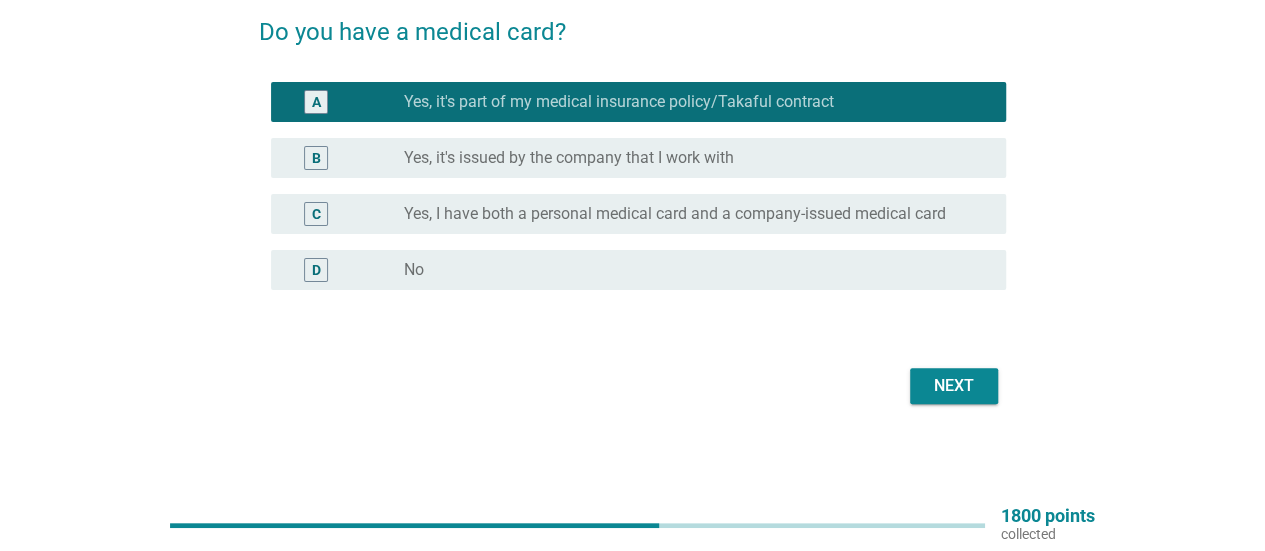 drag, startPoint x: 1011, startPoint y: 386, endPoint x: 980, endPoint y: 385, distance: 31.016125 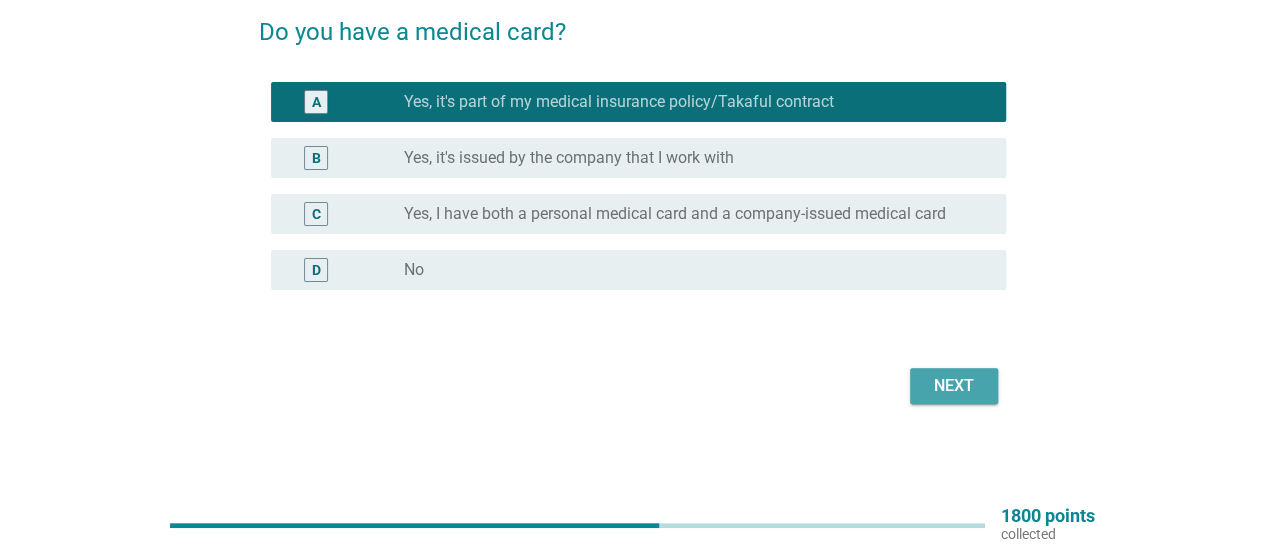 click on "Next" at bounding box center (954, 386) 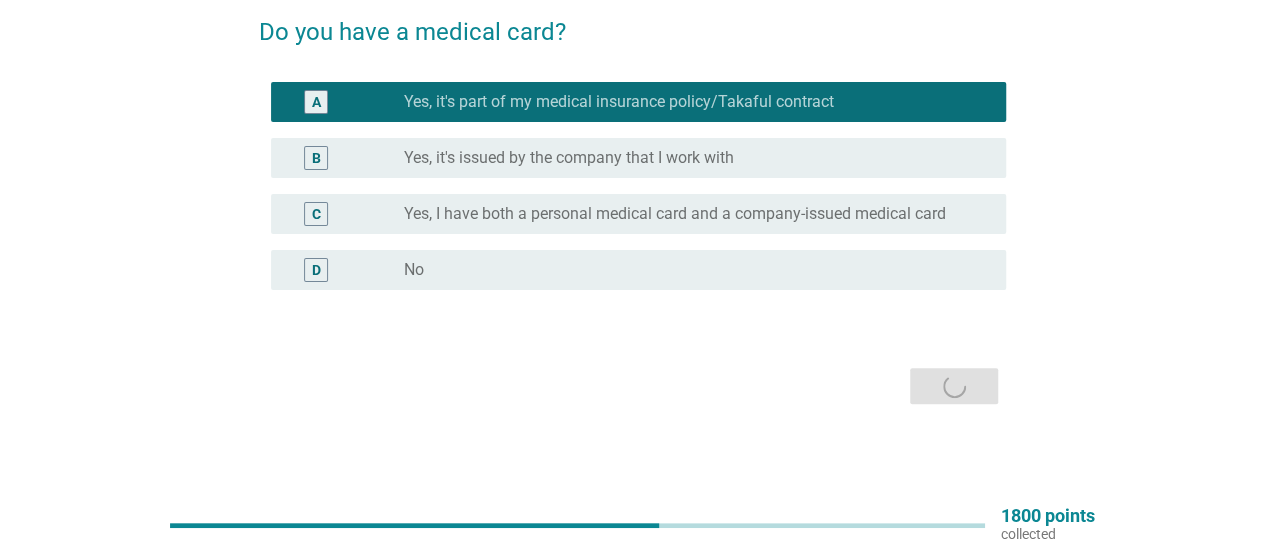 scroll, scrollTop: 0, scrollLeft: 0, axis: both 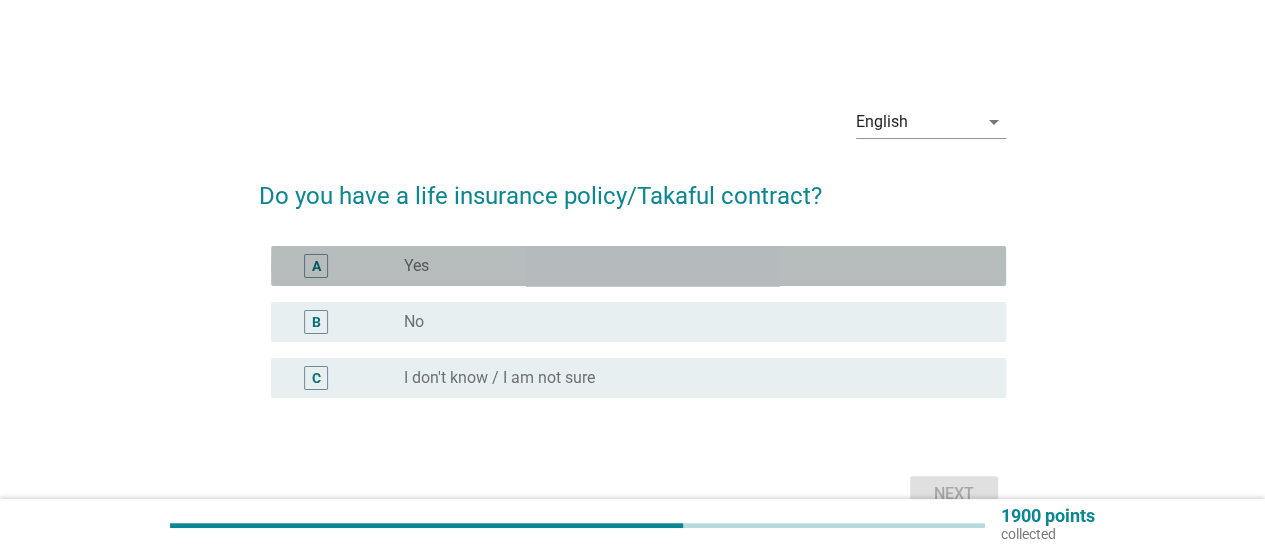 click on "A     radio_button_unchecked Yes" at bounding box center (638, 266) 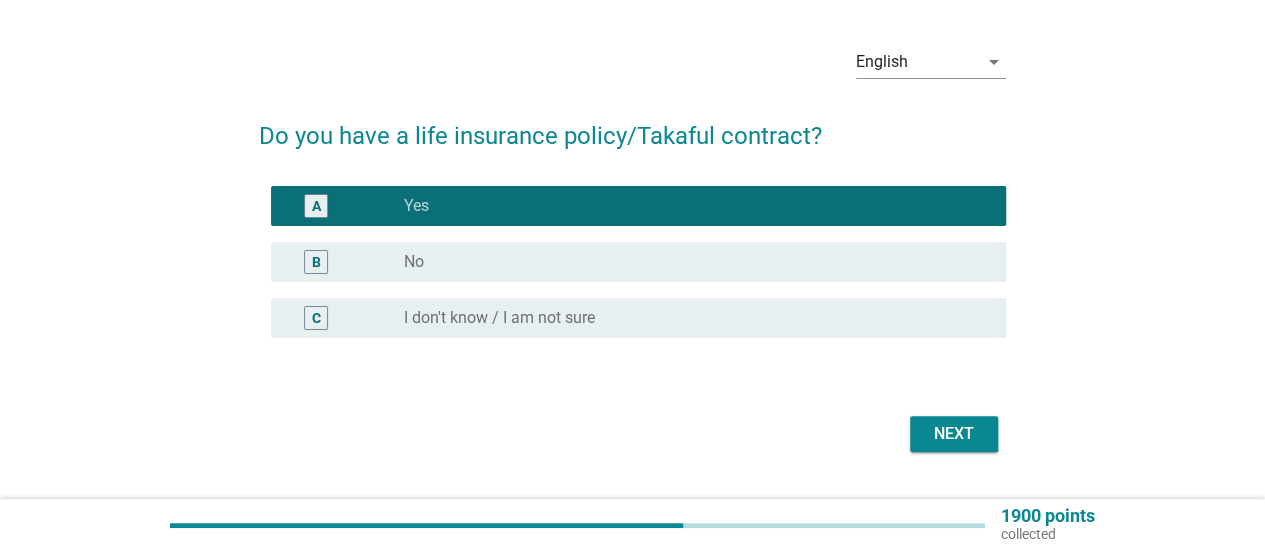 scroll, scrollTop: 108, scrollLeft: 0, axis: vertical 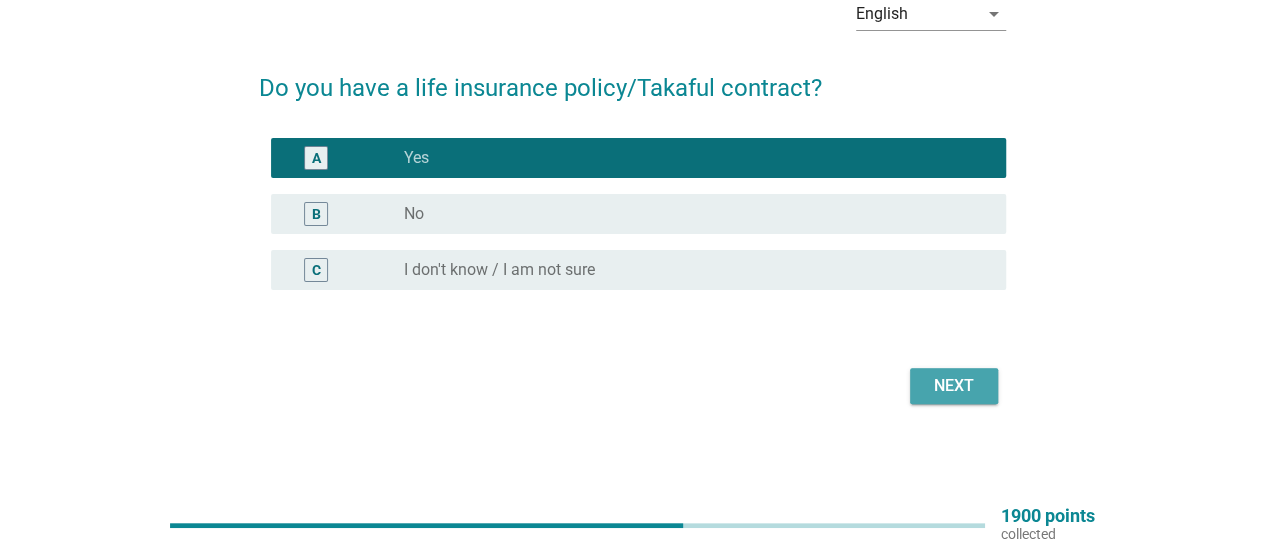 click on "Next" at bounding box center (954, 386) 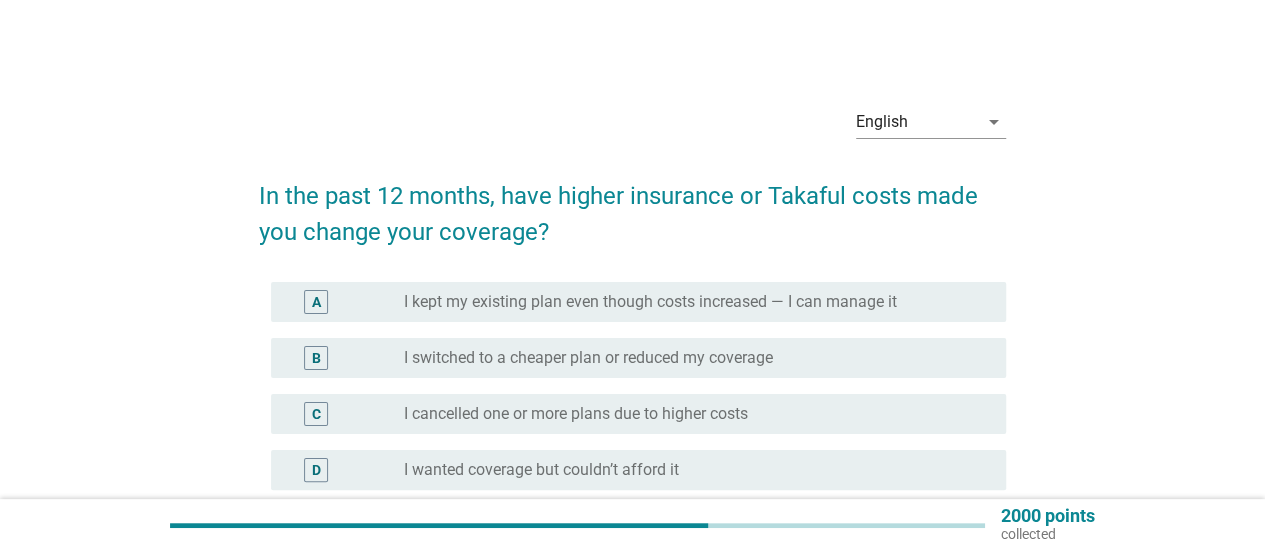 scroll, scrollTop: 100, scrollLeft: 0, axis: vertical 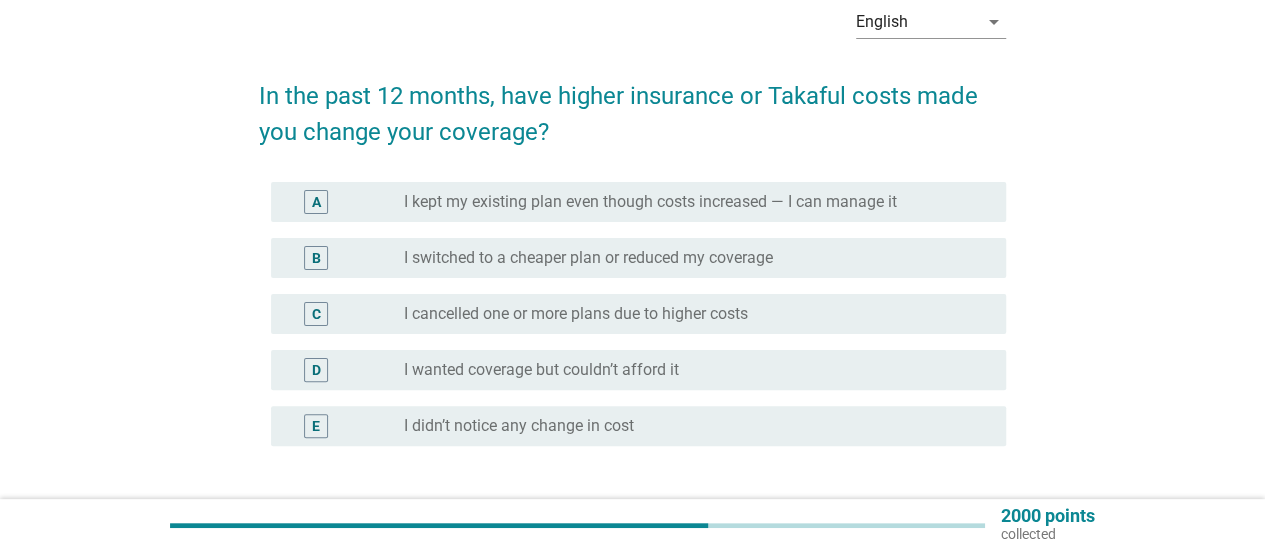 click on "I switched to a cheaper plan or reduced my coverage" at bounding box center [588, 258] 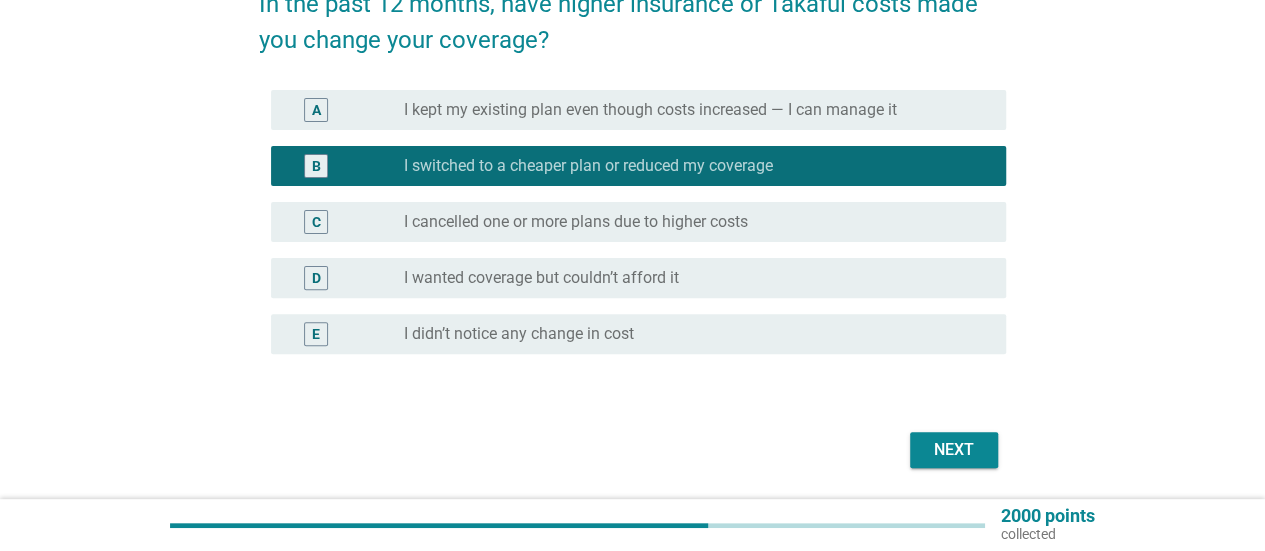scroll, scrollTop: 256, scrollLeft: 0, axis: vertical 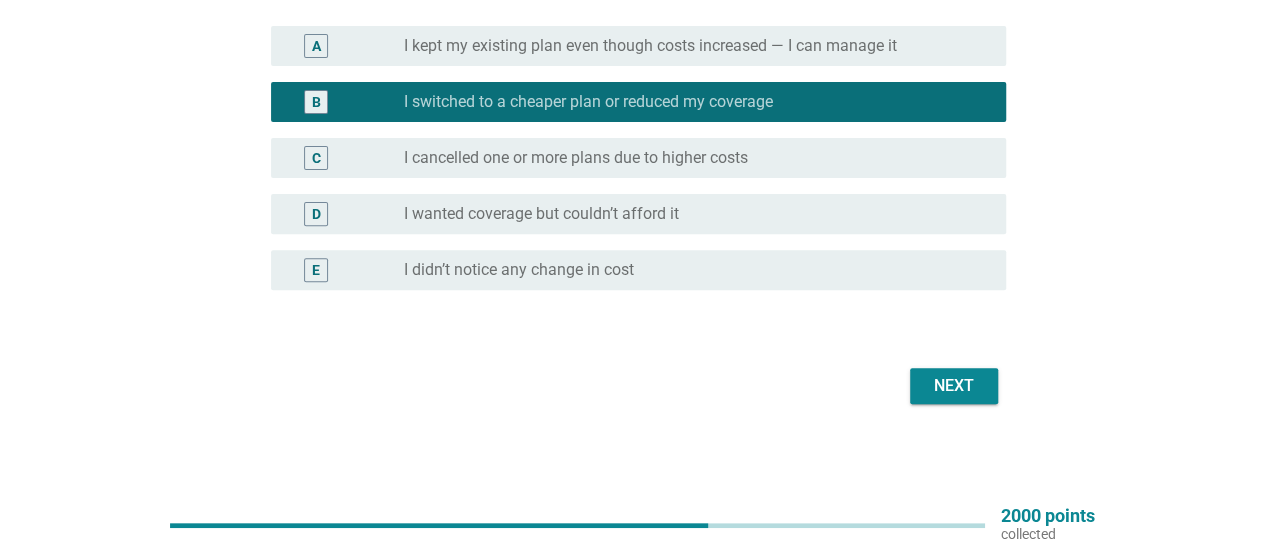 click on "Next" at bounding box center (632, 386) 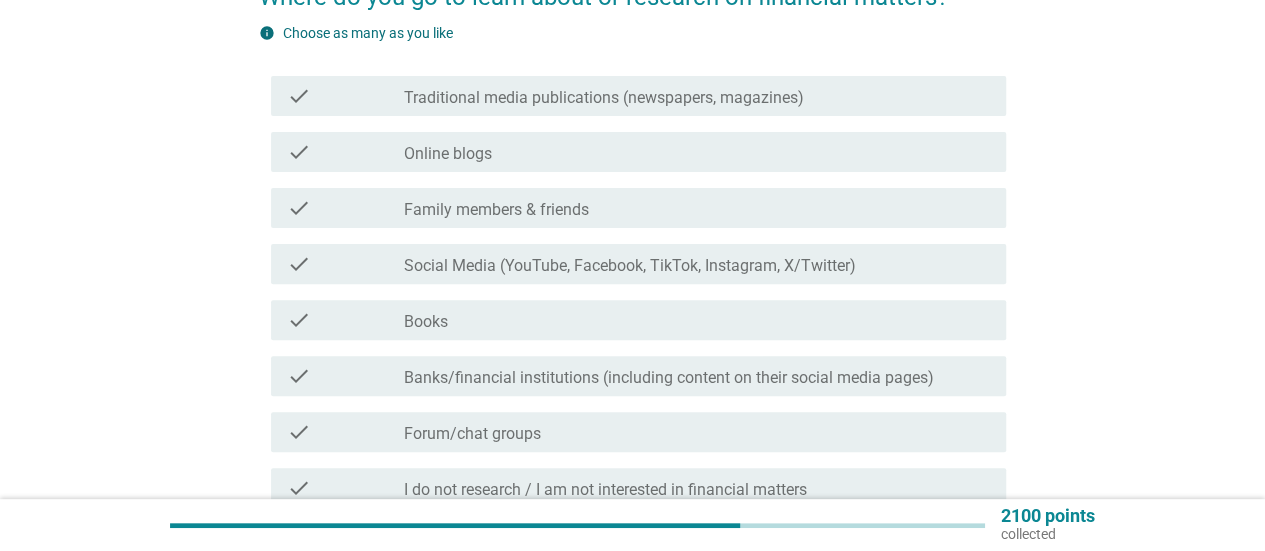scroll, scrollTop: 200, scrollLeft: 0, axis: vertical 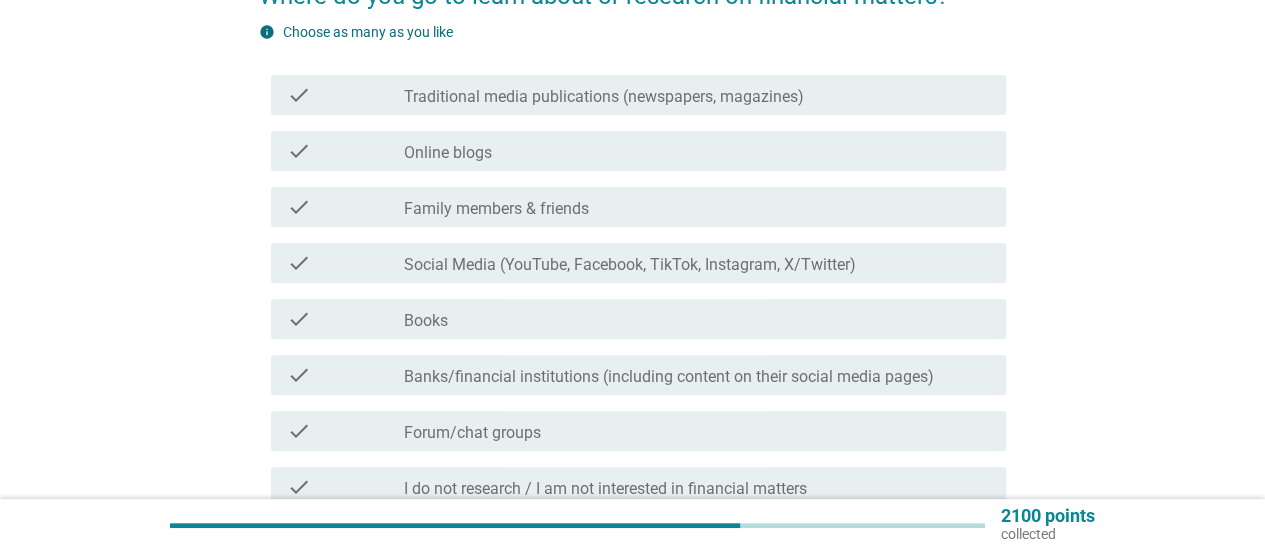 click on "check_box_outline_blank Family members & friends" at bounding box center [697, 207] 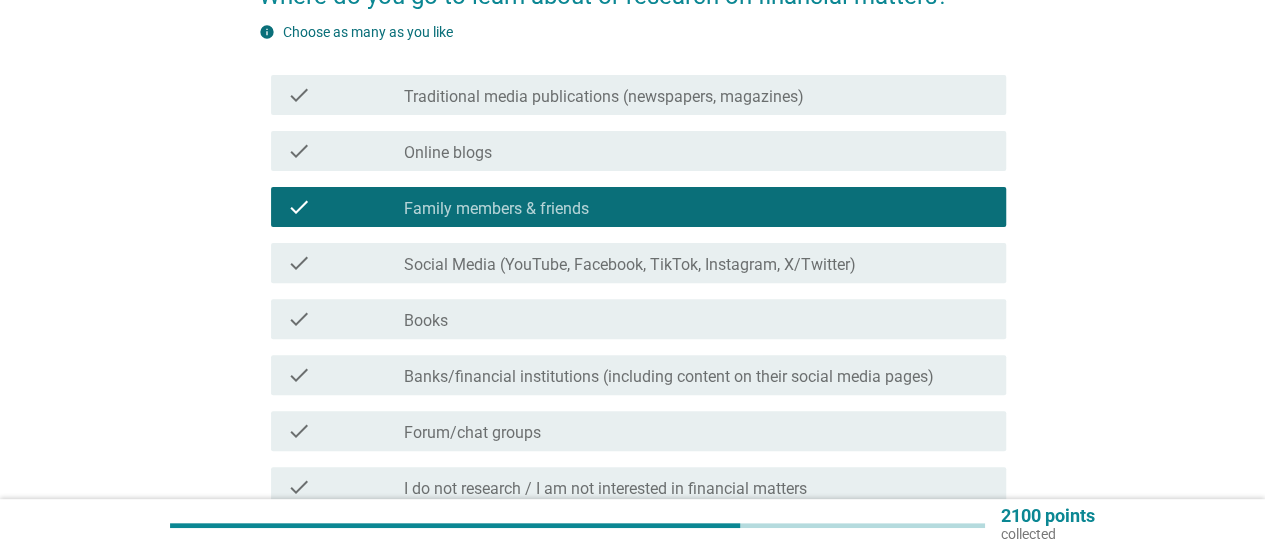 scroll, scrollTop: 450, scrollLeft: 0, axis: vertical 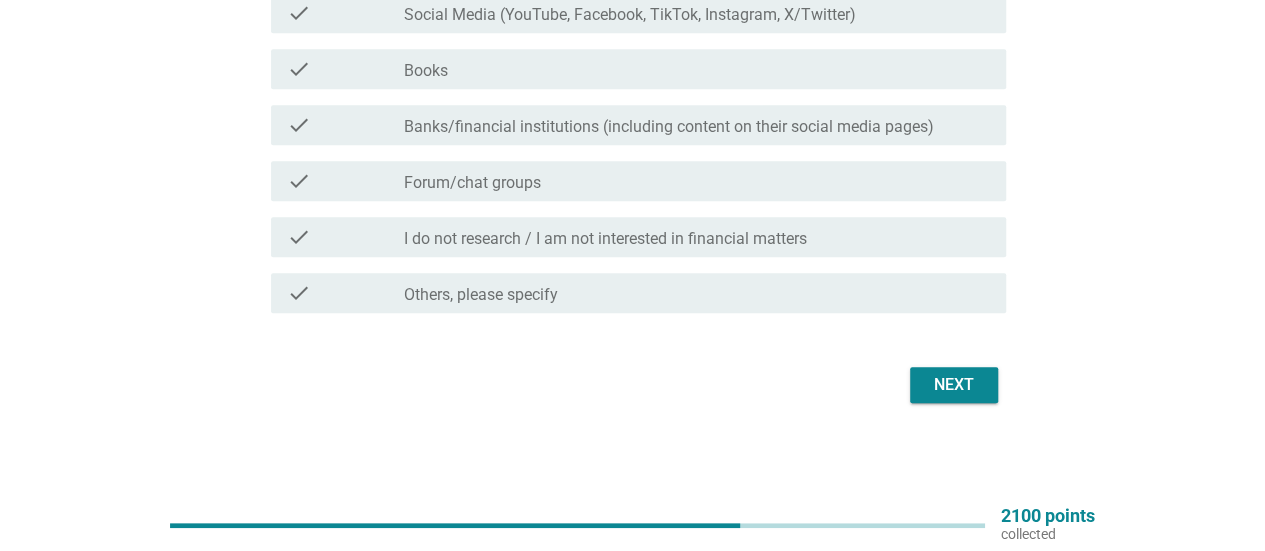 click on "Next" at bounding box center [954, 385] 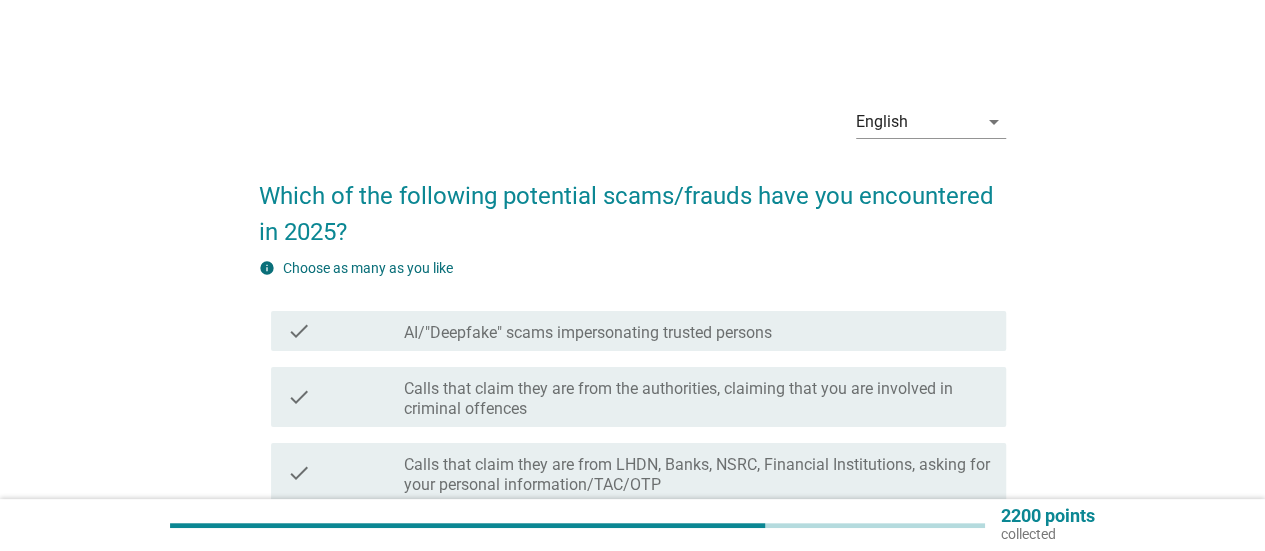 scroll, scrollTop: 100, scrollLeft: 0, axis: vertical 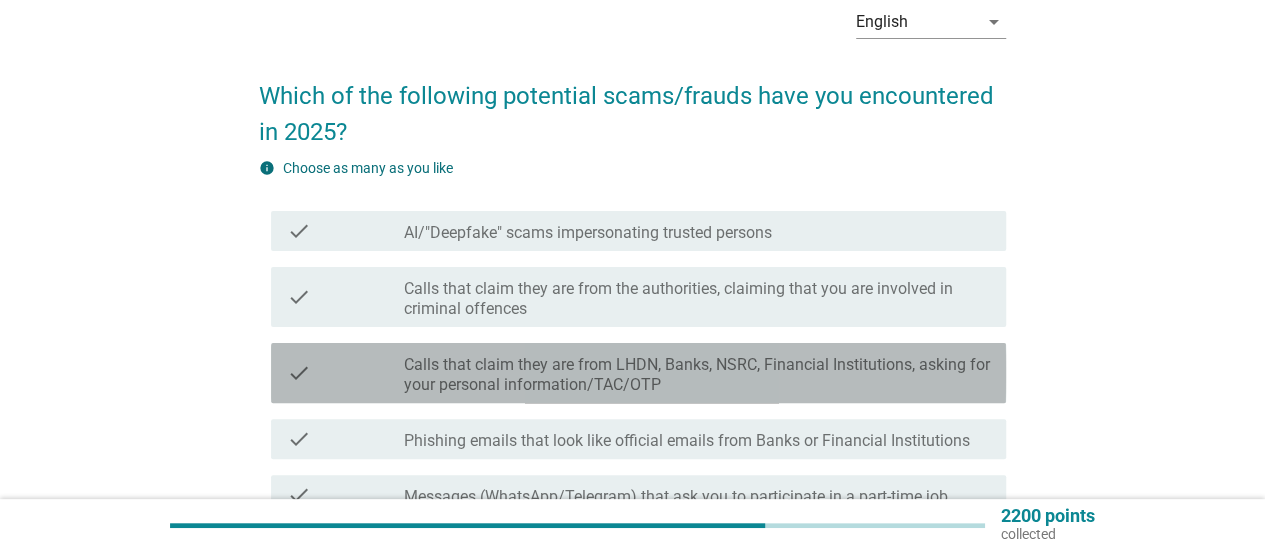 click on "Calls that claim they are from LHDN, Banks, NSRC, Financial Institutions, asking for your personal information/TAC/OTP" at bounding box center [697, 375] 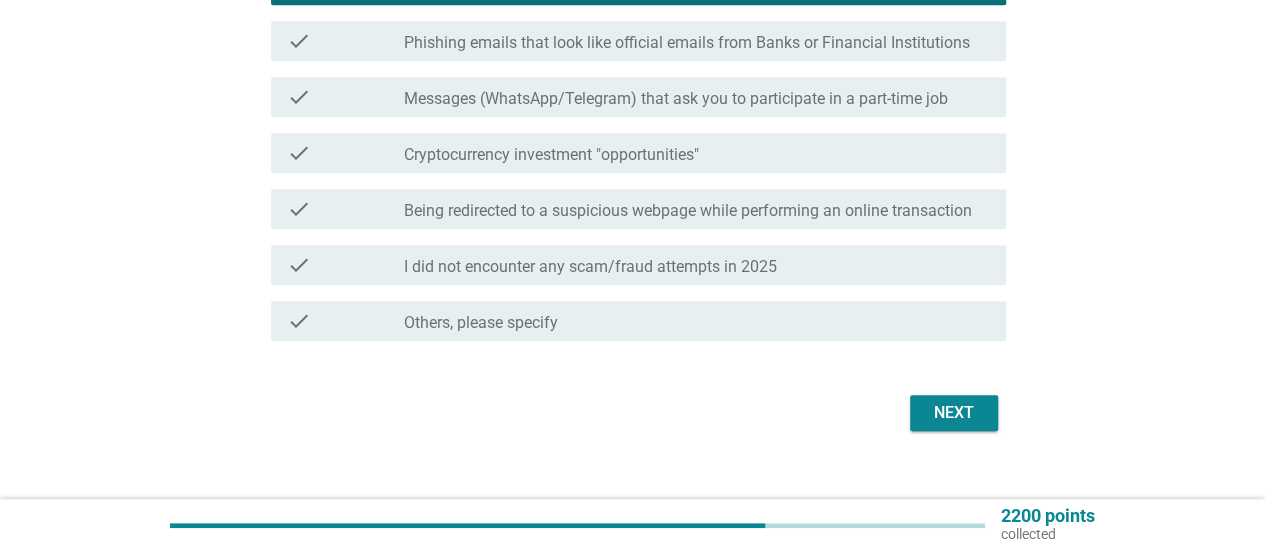 scroll, scrollTop: 500, scrollLeft: 0, axis: vertical 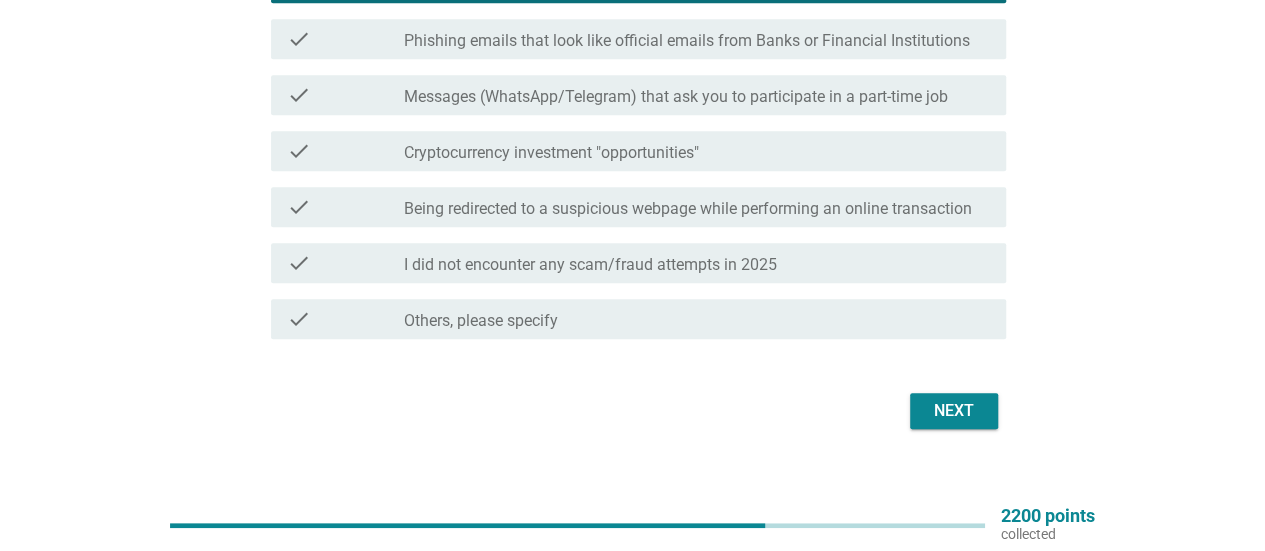 click on "Next" at bounding box center (954, 411) 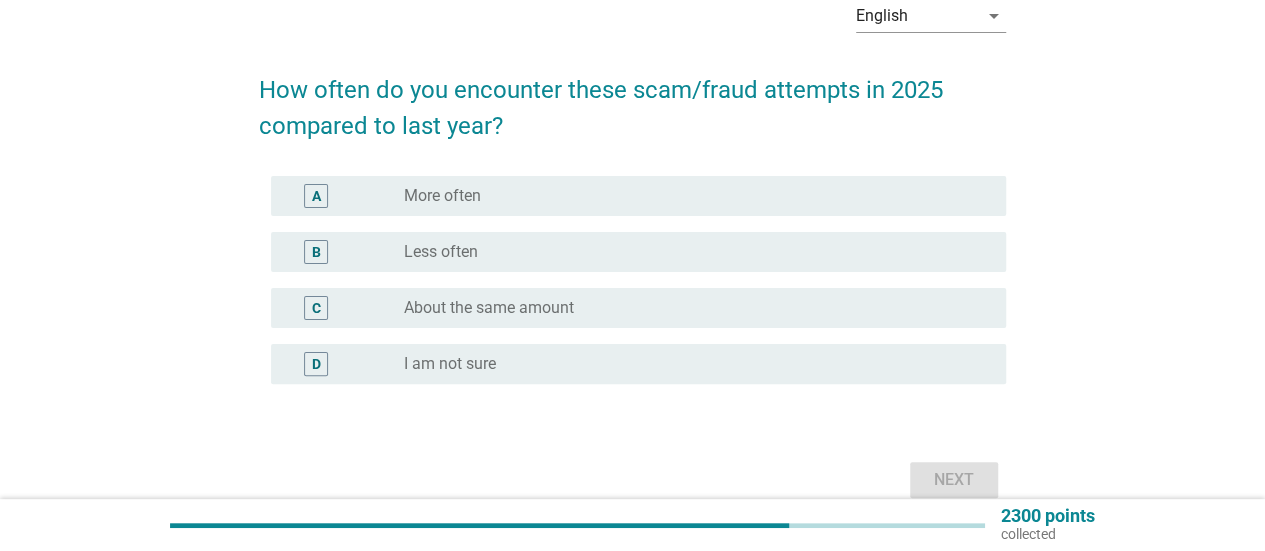 scroll, scrollTop: 200, scrollLeft: 0, axis: vertical 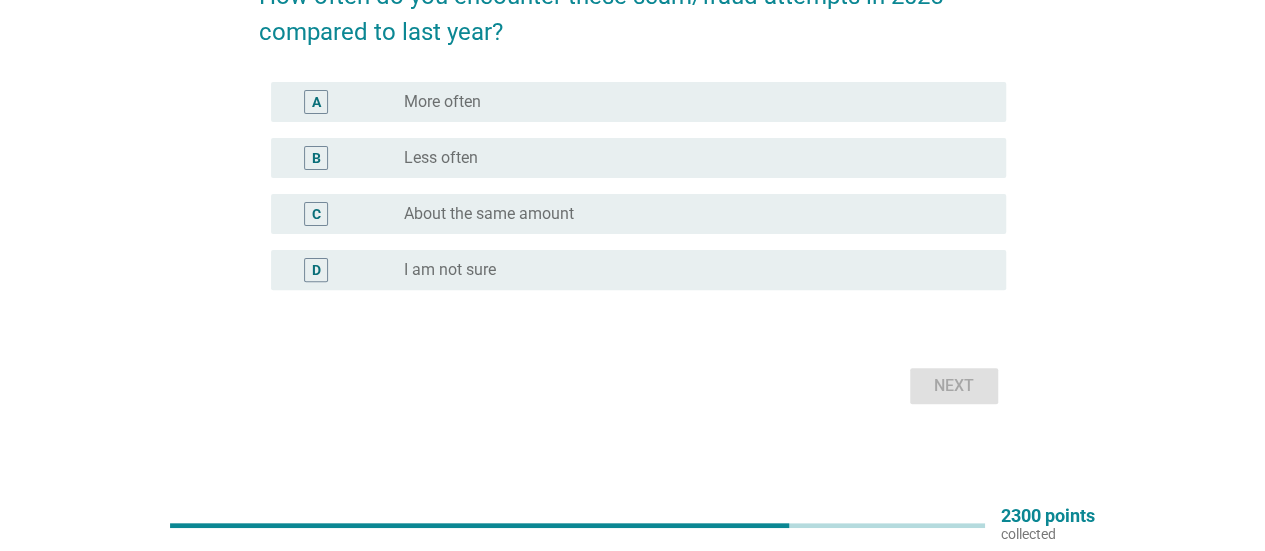 click on "About the same amount" at bounding box center [489, 214] 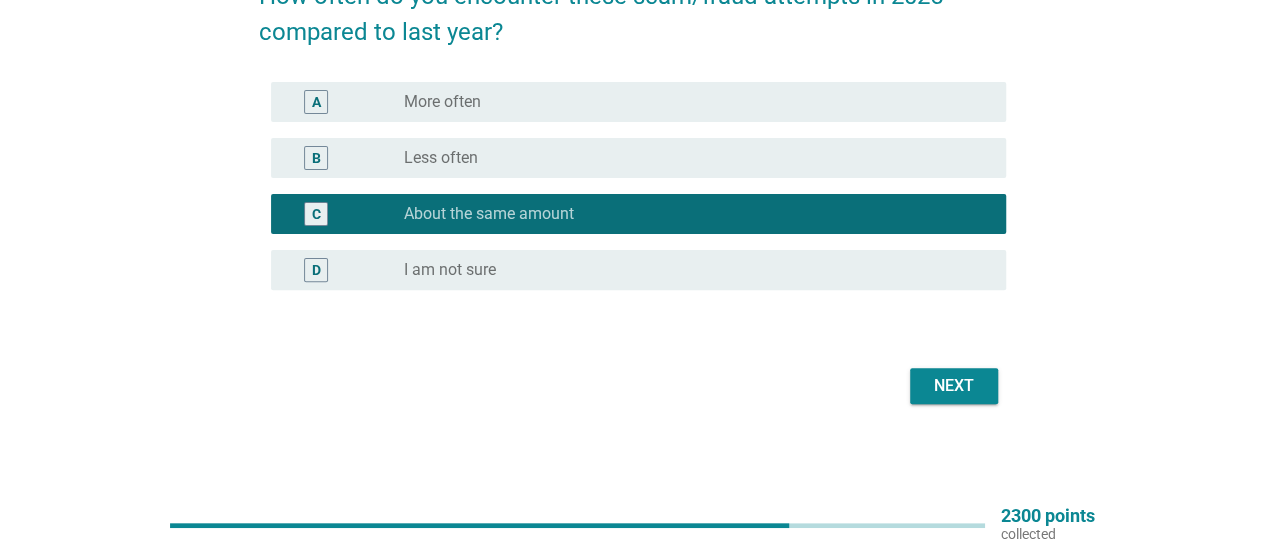 click on "Next" at bounding box center [954, 386] 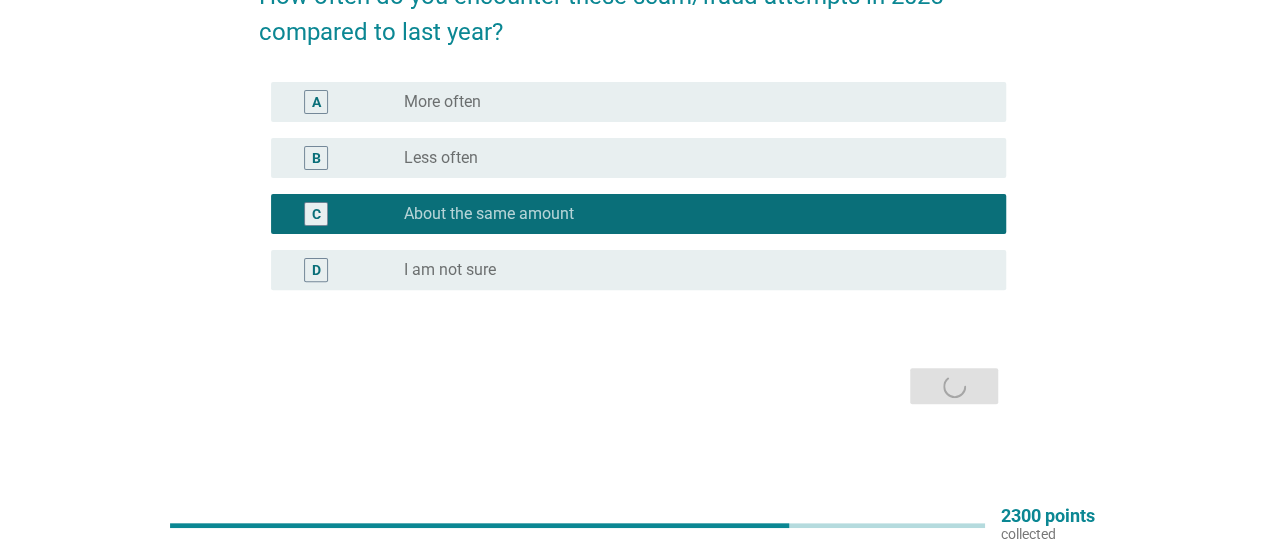 scroll, scrollTop: 0, scrollLeft: 0, axis: both 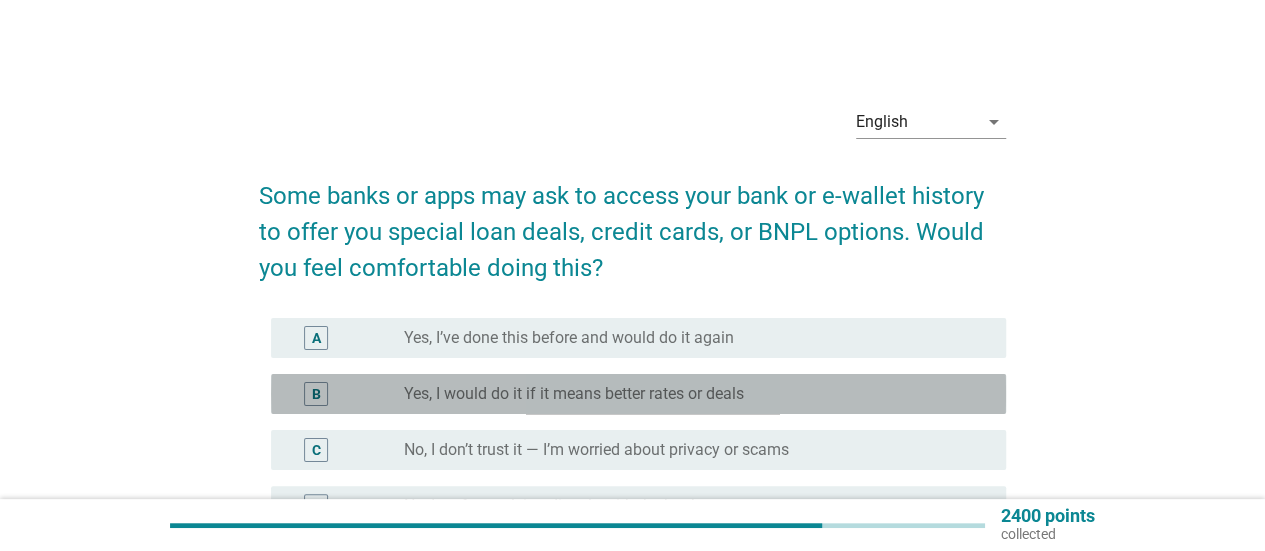 click on "Yes, I would do it if it means better rates or deals" at bounding box center (574, 394) 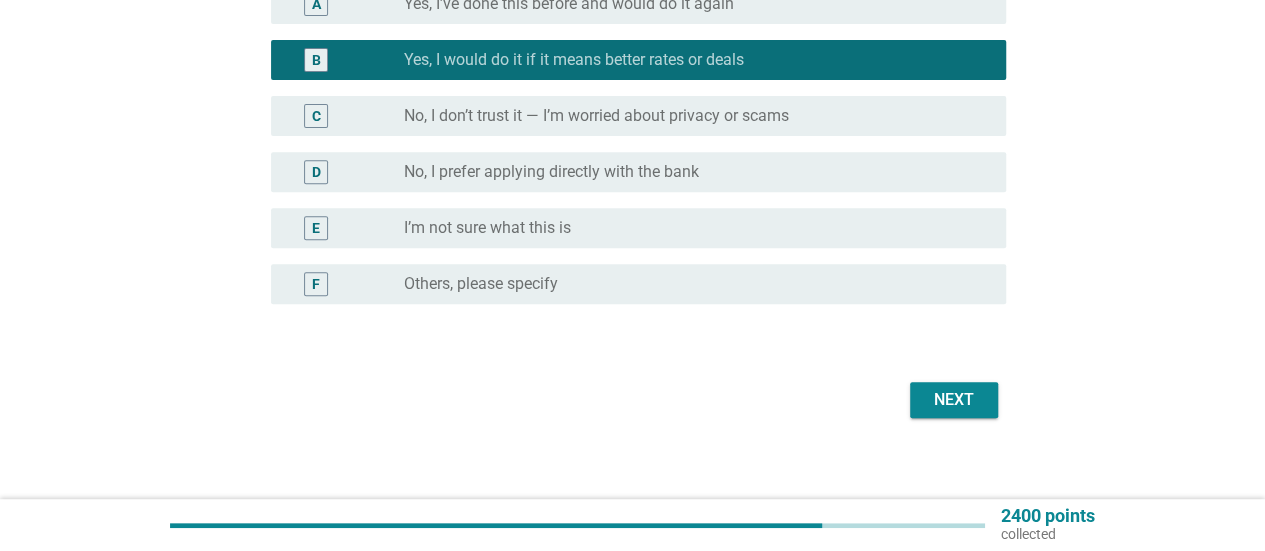 scroll, scrollTop: 348, scrollLeft: 0, axis: vertical 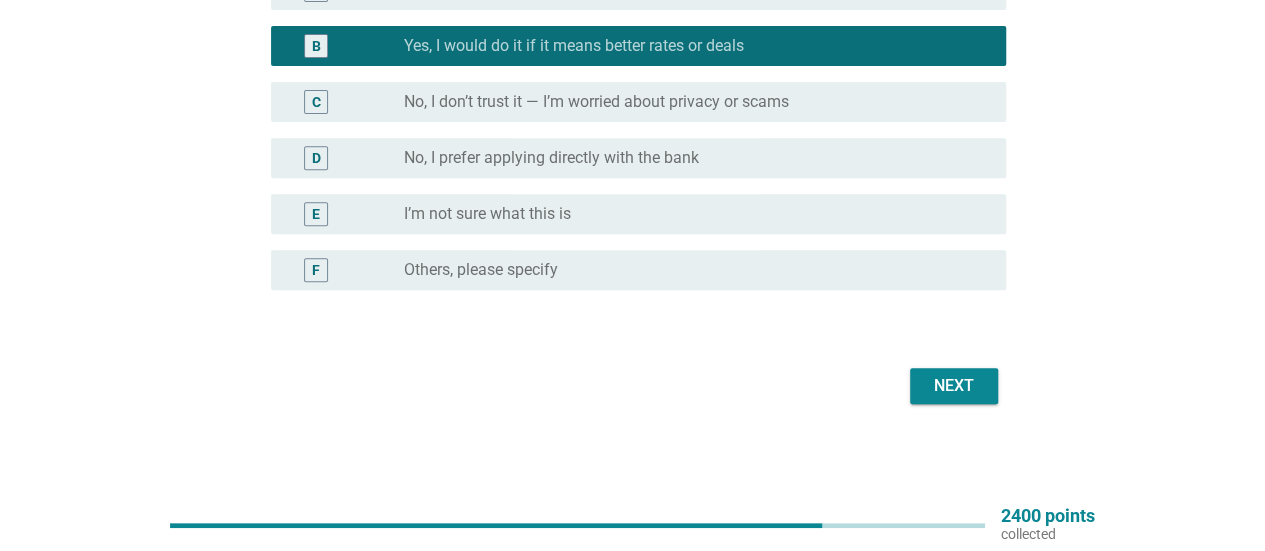 click on "Next" at bounding box center [954, 386] 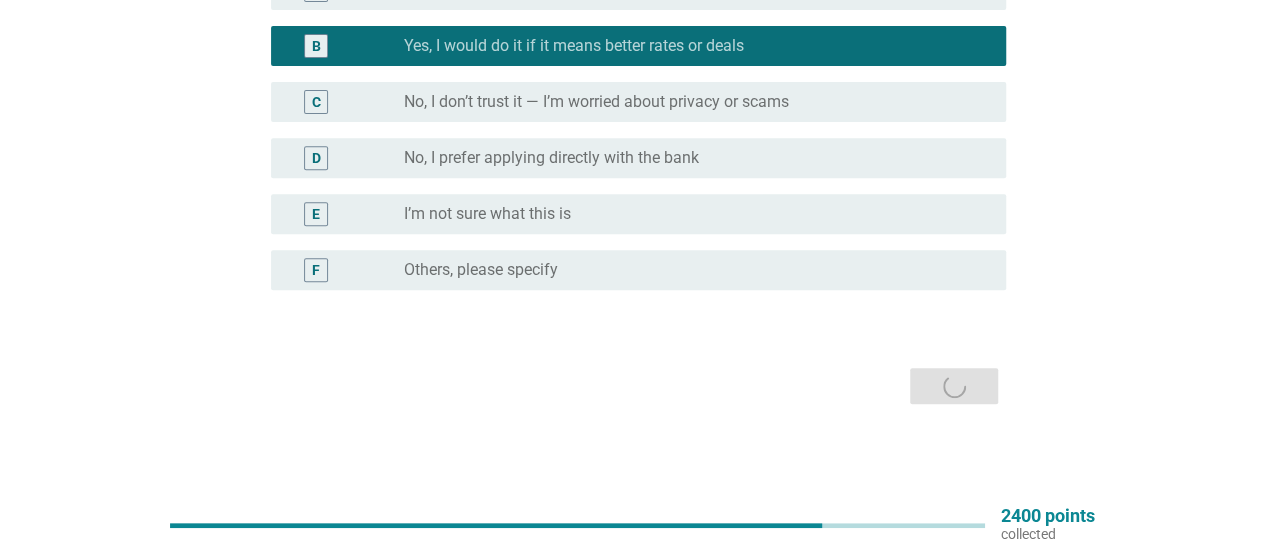 scroll, scrollTop: 0, scrollLeft: 0, axis: both 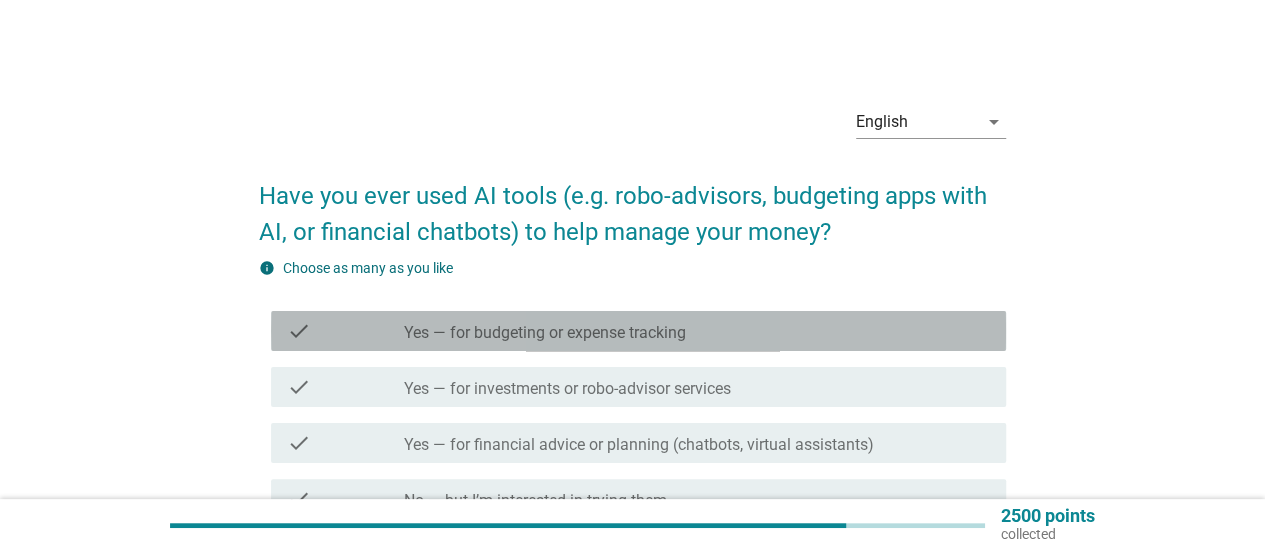 click on "check_box_outline_blank Yes — for budgeting or expense tracking" at bounding box center [697, 331] 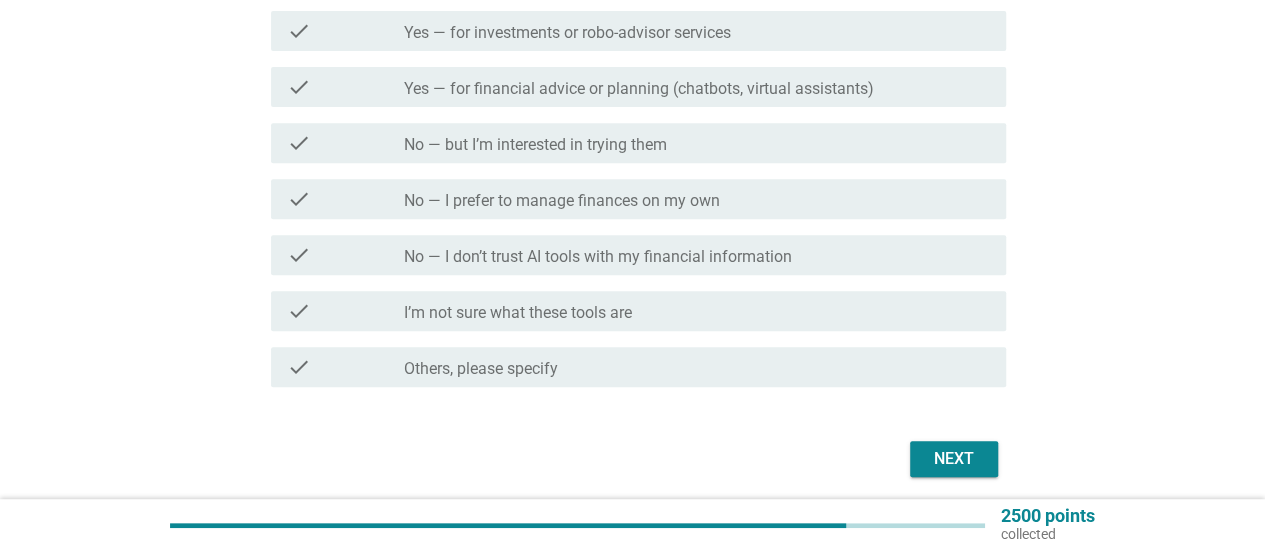 scroll, scrollTop: 430, scrollLeft: 0, axis: vertical 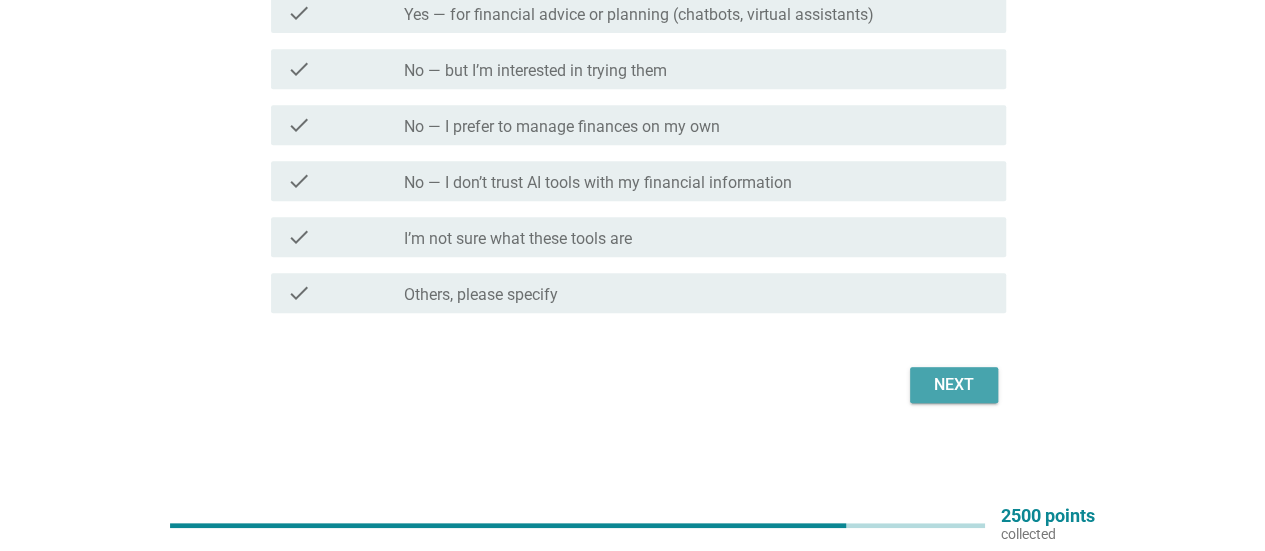 click on "Next" at bounding box center (954, 385) 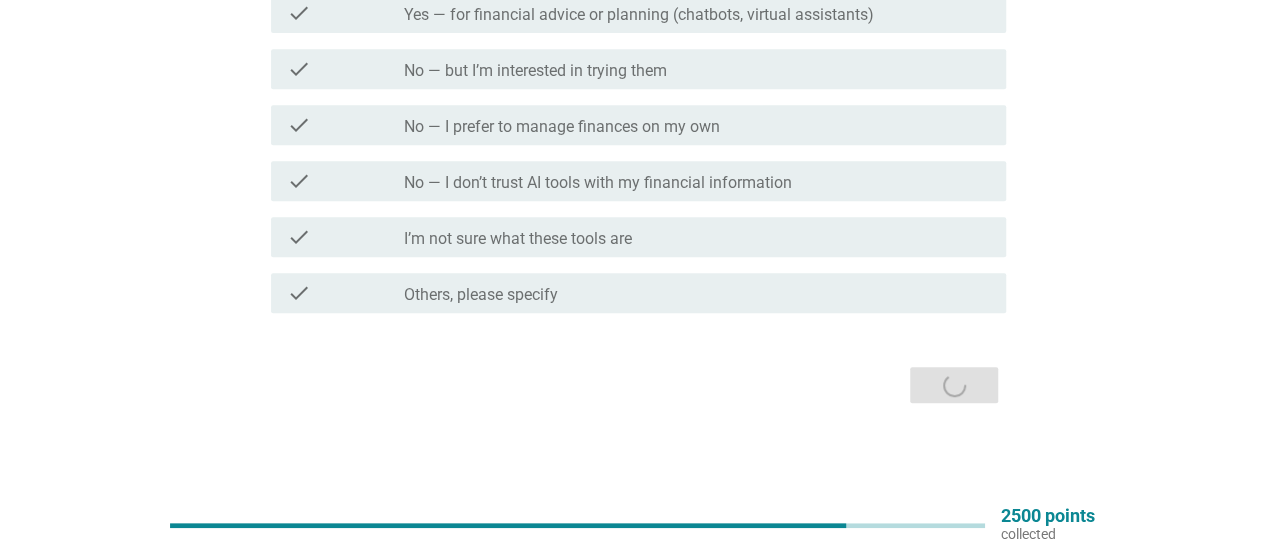 scroll, scrollTop: 0, scrollLeft: 0, axis: both 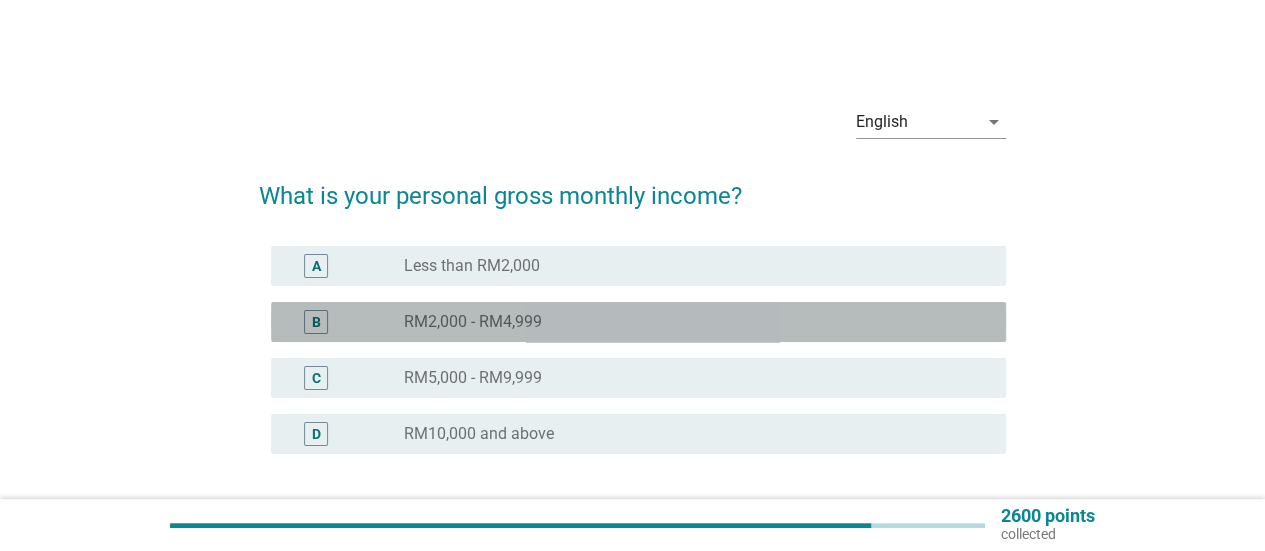 click on "radio_button_unchecked RM2,000 - RM4,999" at bounding box center [689, 322] 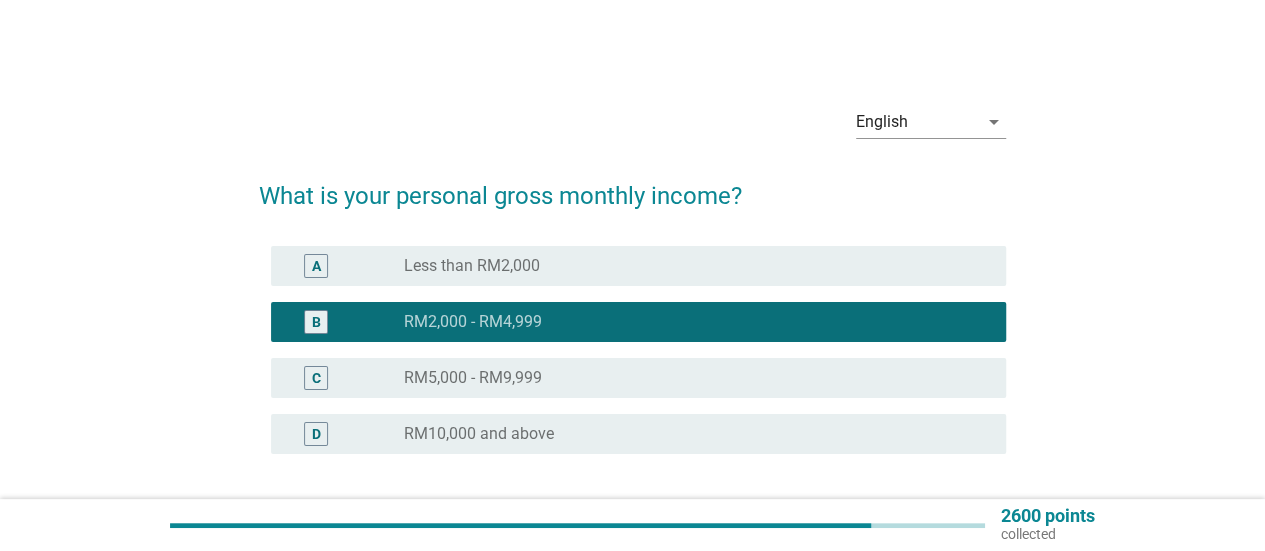 scroll, scrollTop: 100, scrollLeft: 0, axis: vertical 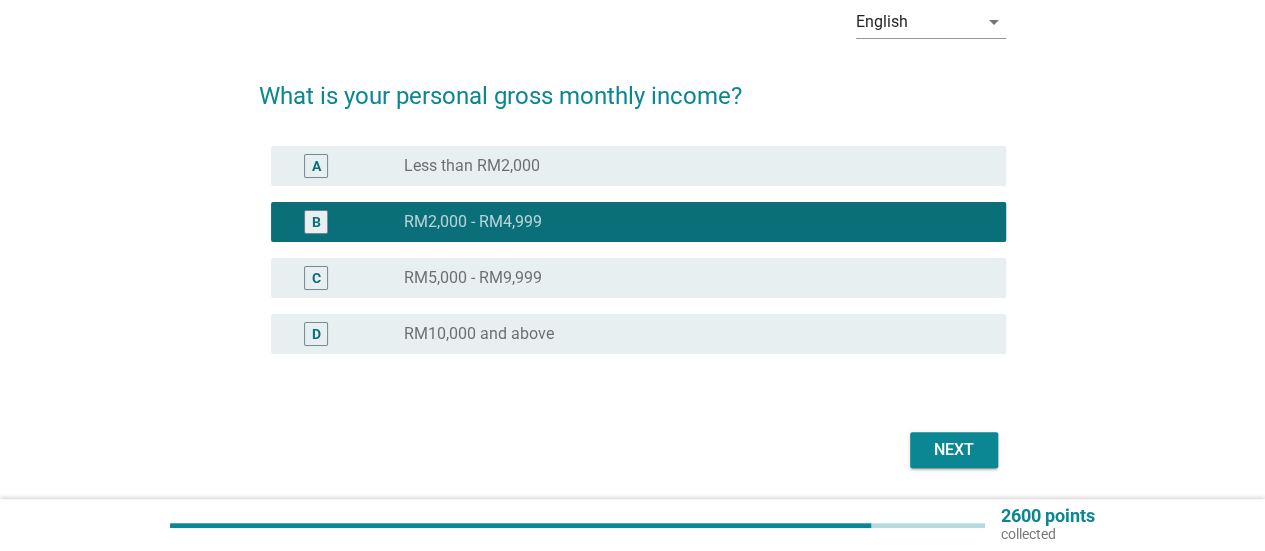 click on "Next" at bounding box center [954, 450] 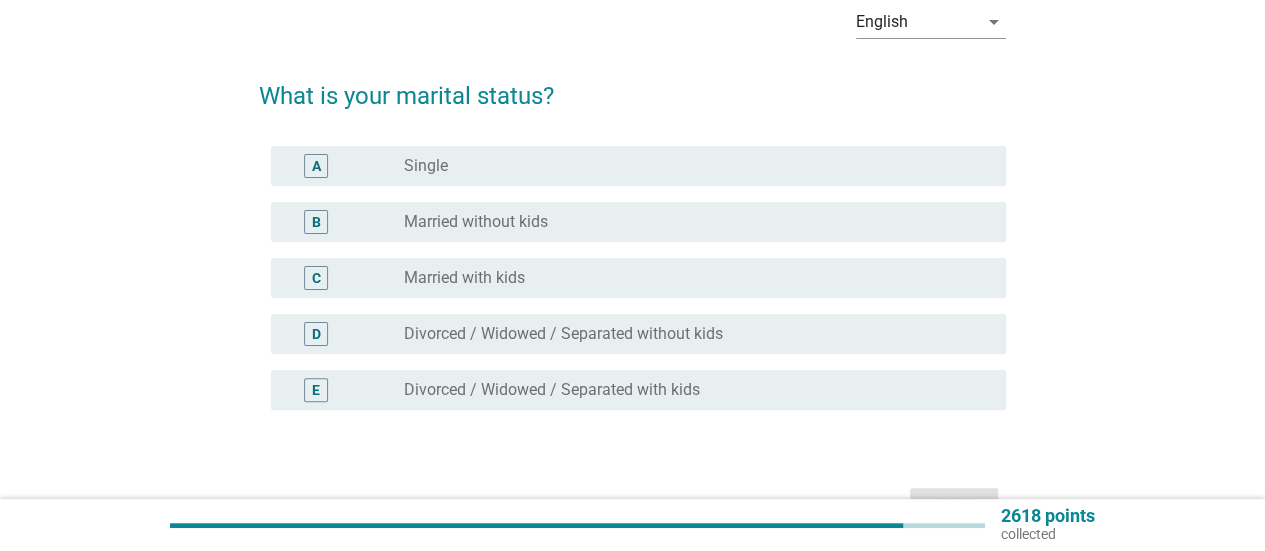 scroll, scrollTop: 0, scrollLeft: 0, axis: both 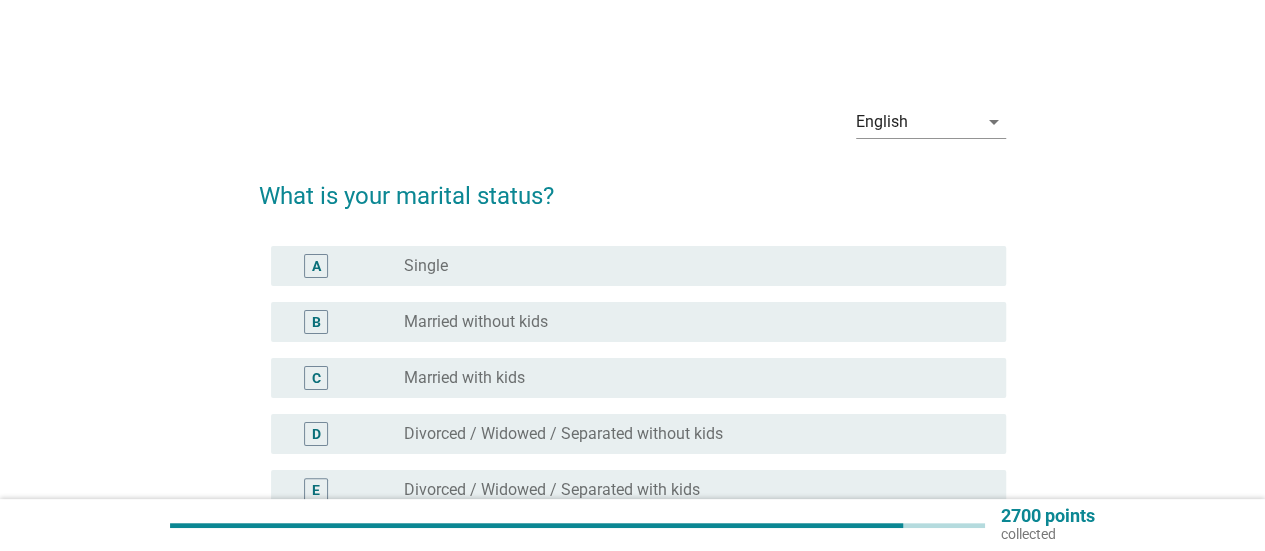 click on "radio_button_unchecked Single" at bounding box center (697, 266) 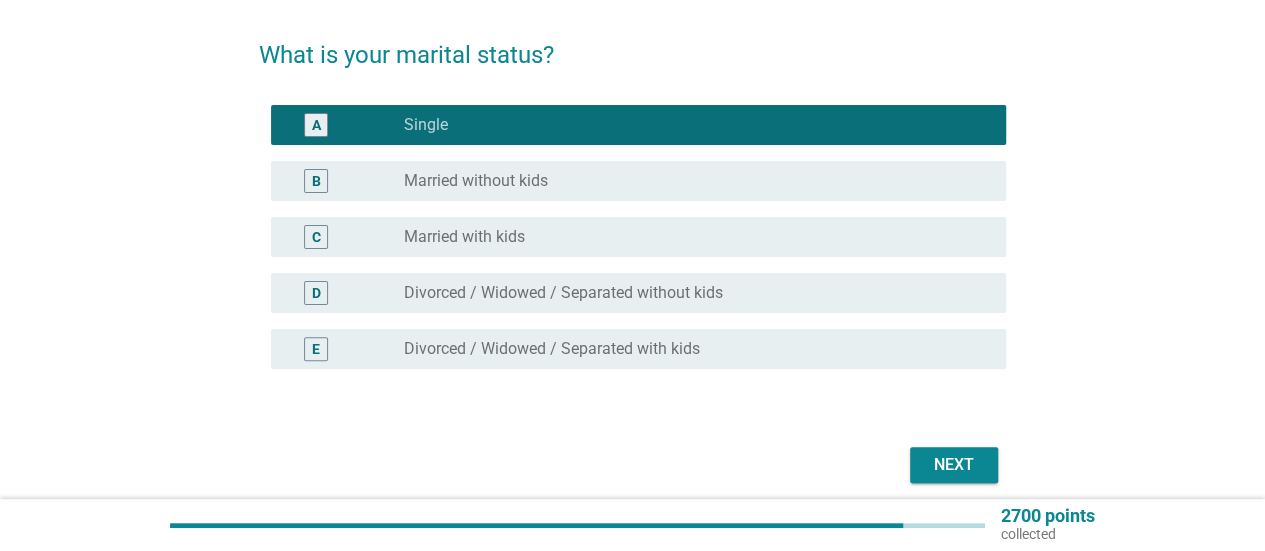 scroll, scrollTop: 220, scrollLeft: 0, axis: vertical 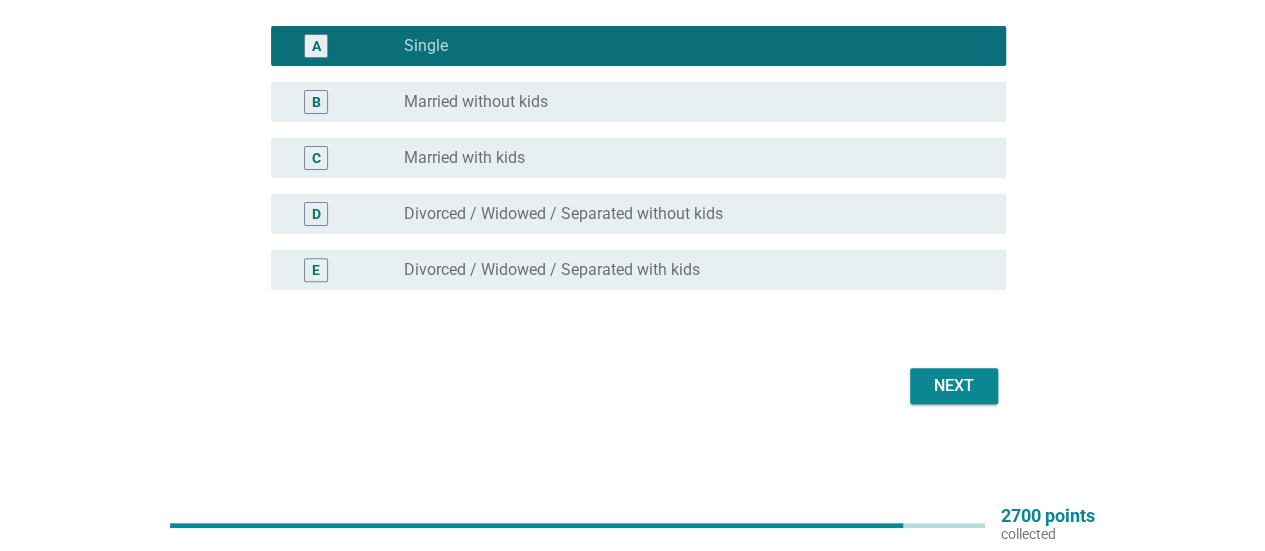 click on "Next" at bounding box center [954, 386] 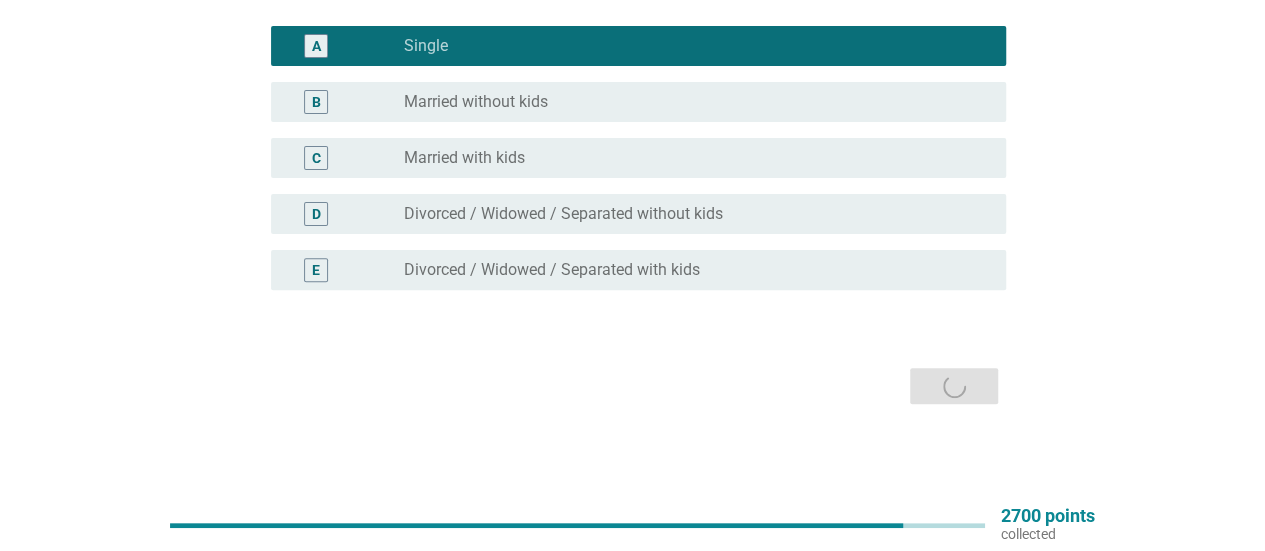 scroll, scrollTop: 0, scrollLeft: 0, axis: both 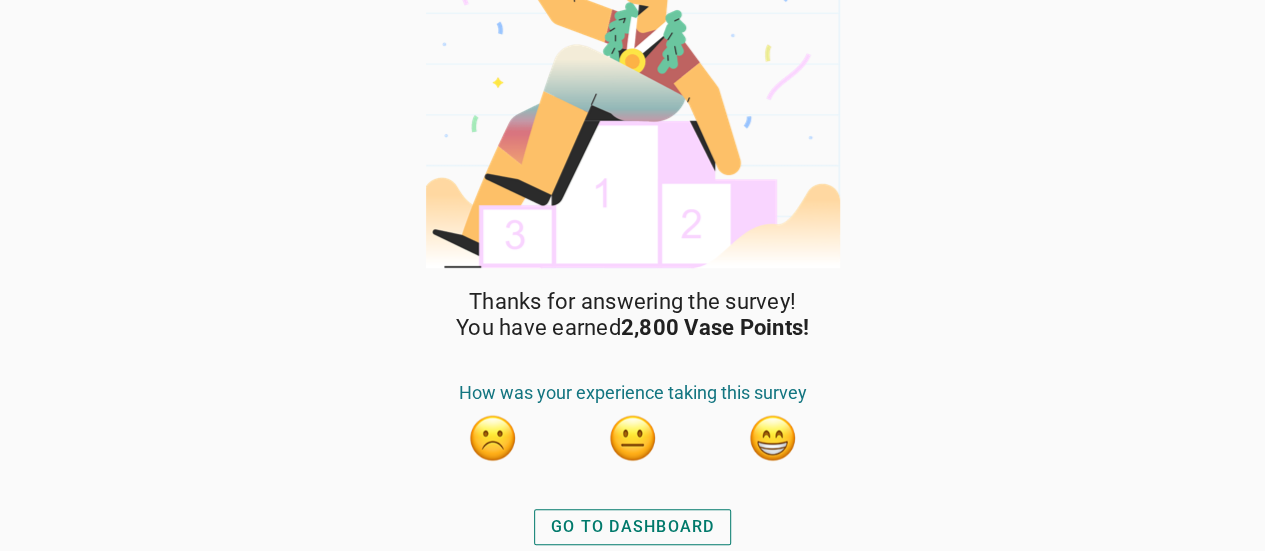 click on "GO TO DASHBOARD" at bounding box center (633, 527) 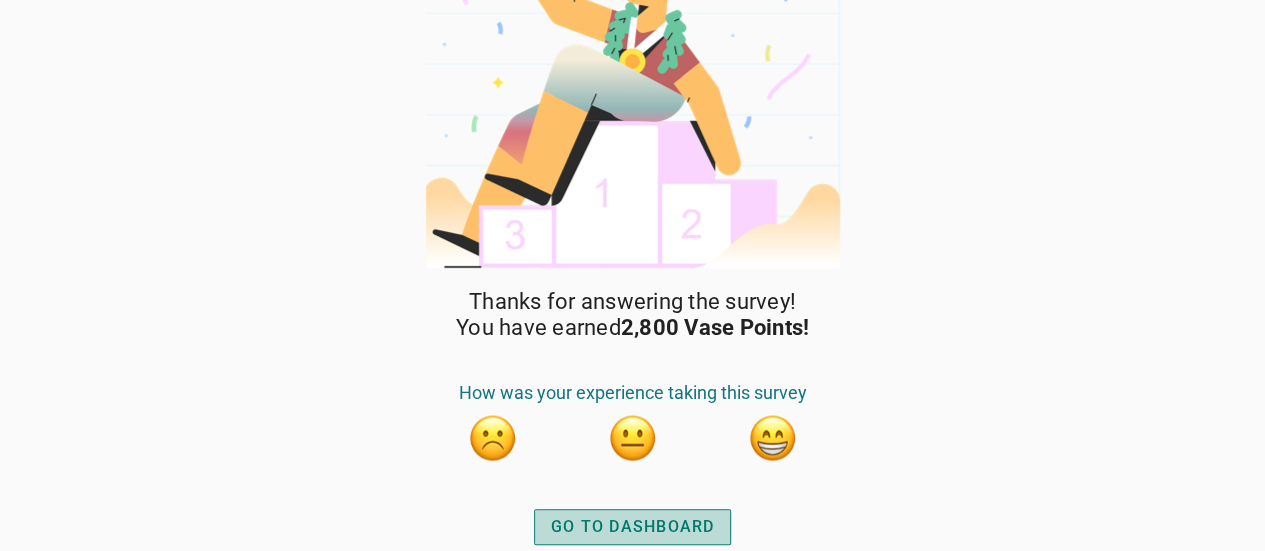 scroll, scrollTop: 0, scrollLeft: 0, axis: both 